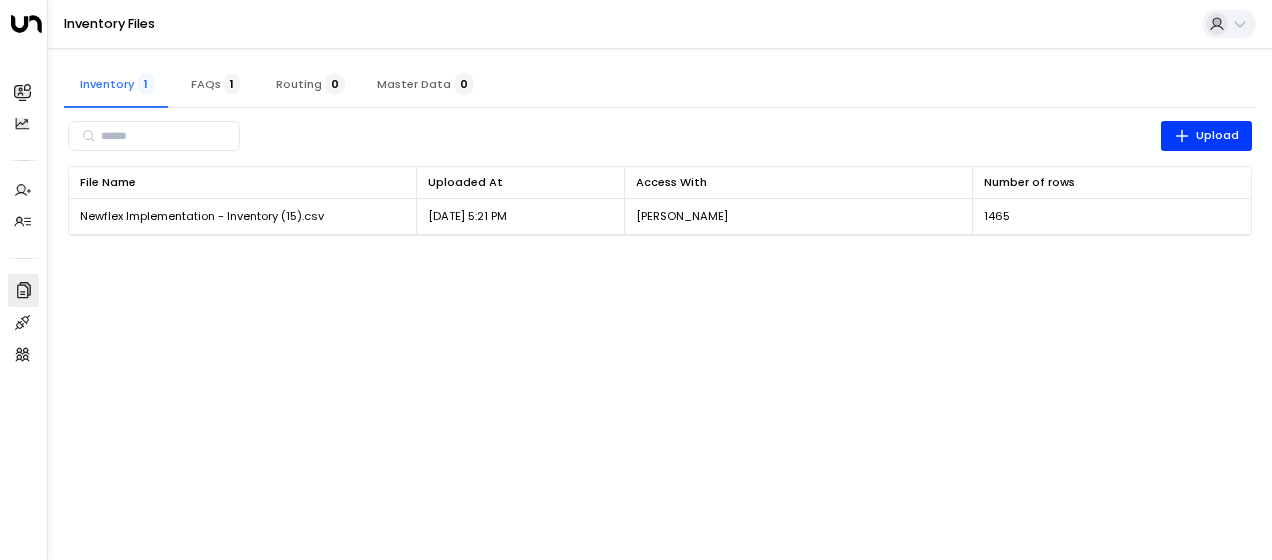 scroll, scrollTop: 0, scrollLeft: 0, axis: both 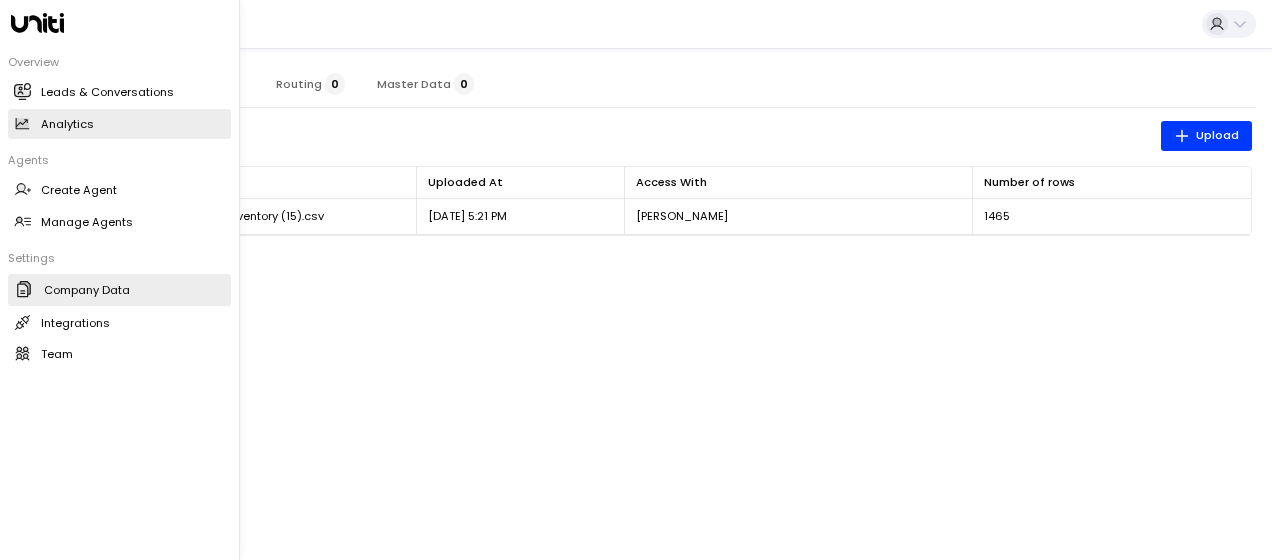 click on "Analytics" at bounding box center (67, 124) 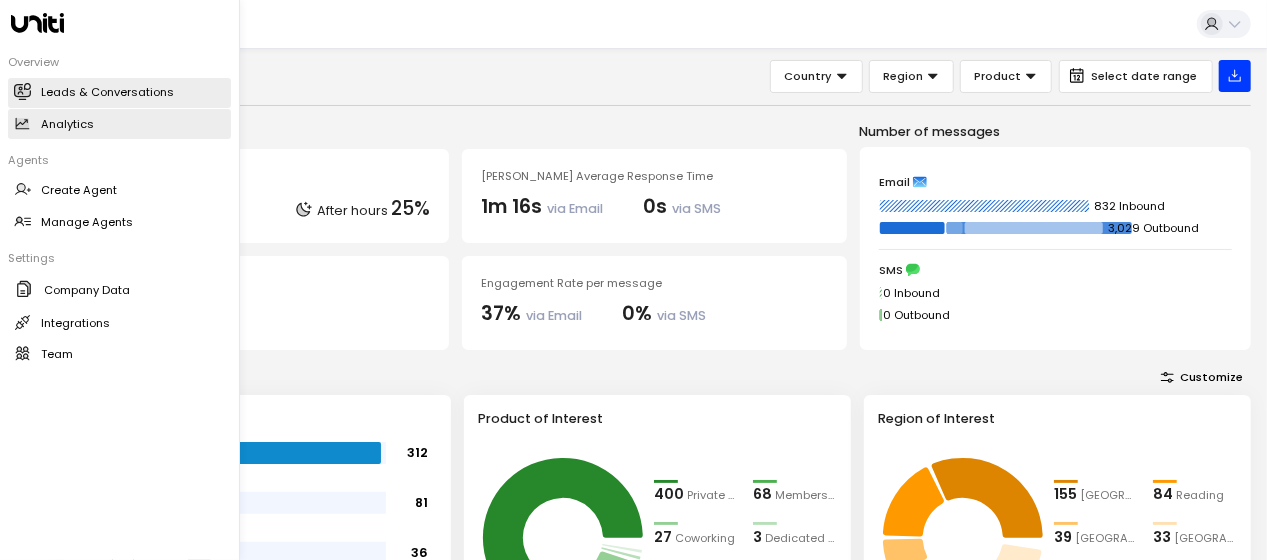 click on "Leads & Conversations" at bounding box center (107, 92) 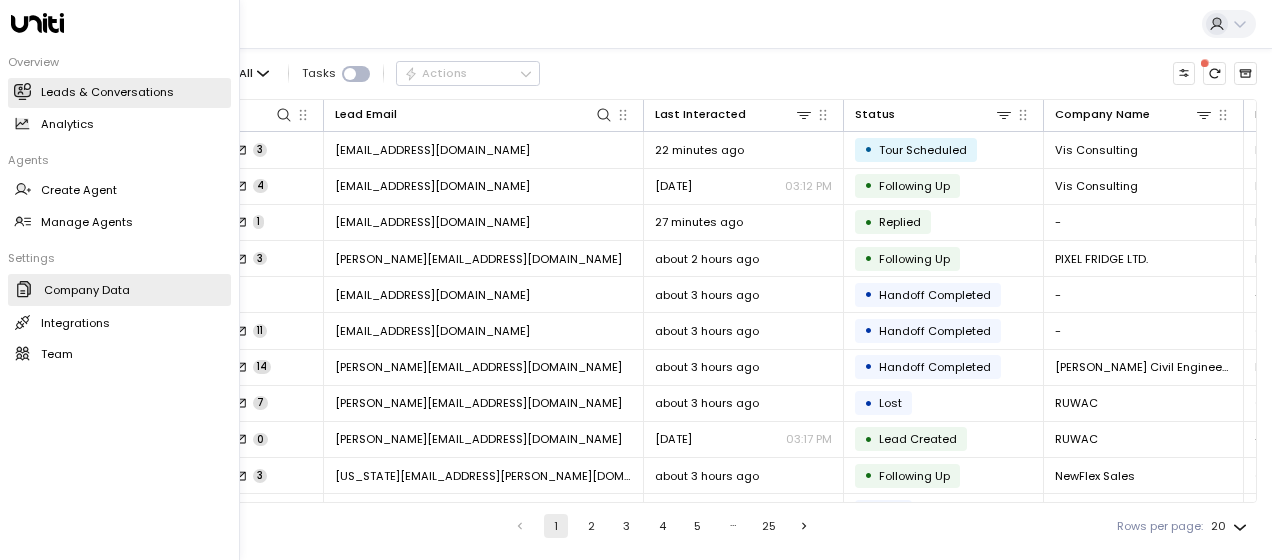 click on "Company Data" at bounding box center [87, 290] 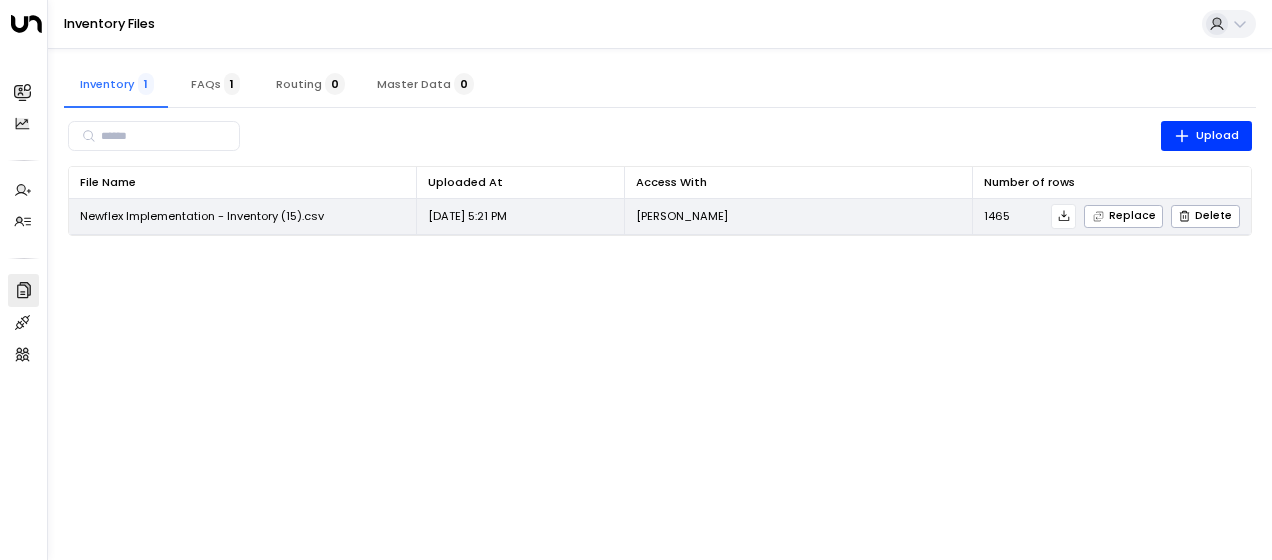 click on "Newflex Implementation - Inventory (15).csv" at bounding box center [202, 216] 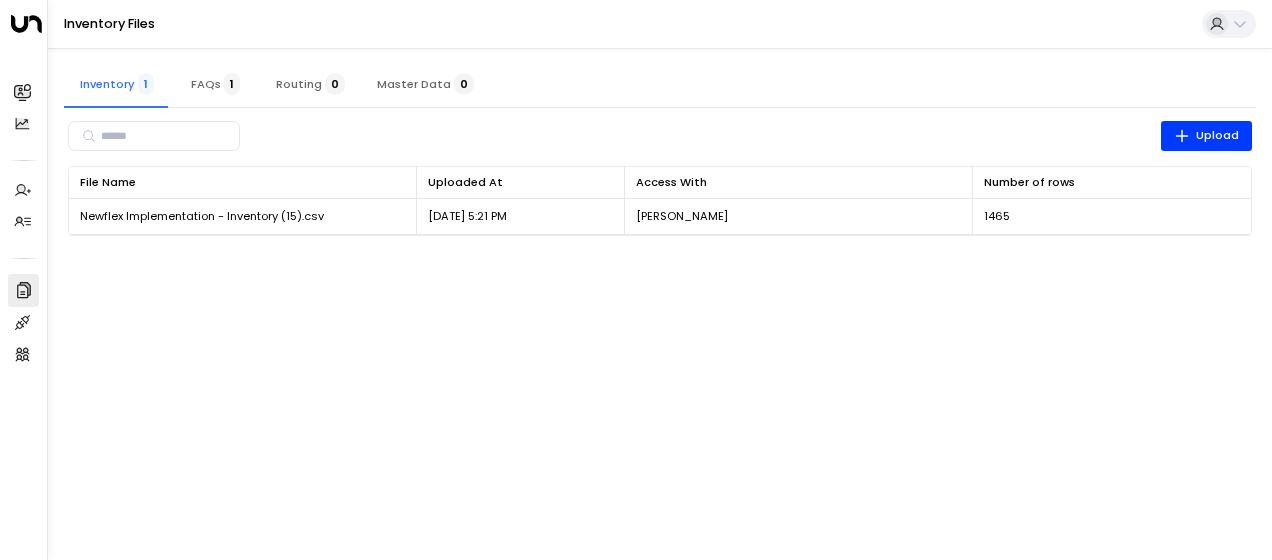 click on "Overview Leads & Conversations Leads & Conversations Analytics Analytics Agents Create Agent Create Agent Manage Agents Manage Agents Settings Company Data Company Data Integrations Integrations Team Team Inventory Files Inventory   1 FAQs   1 Routing   0 Master Data   0 ​  Upload File Name 0 Uploaded At 0 Access With Number of rows 0 Newflex Implementation - Inventory (15).csv [DATE] 5:21 PM [PERSON_NAME] 1465   Replace  Delete
0" at bounding box center (636, 128) 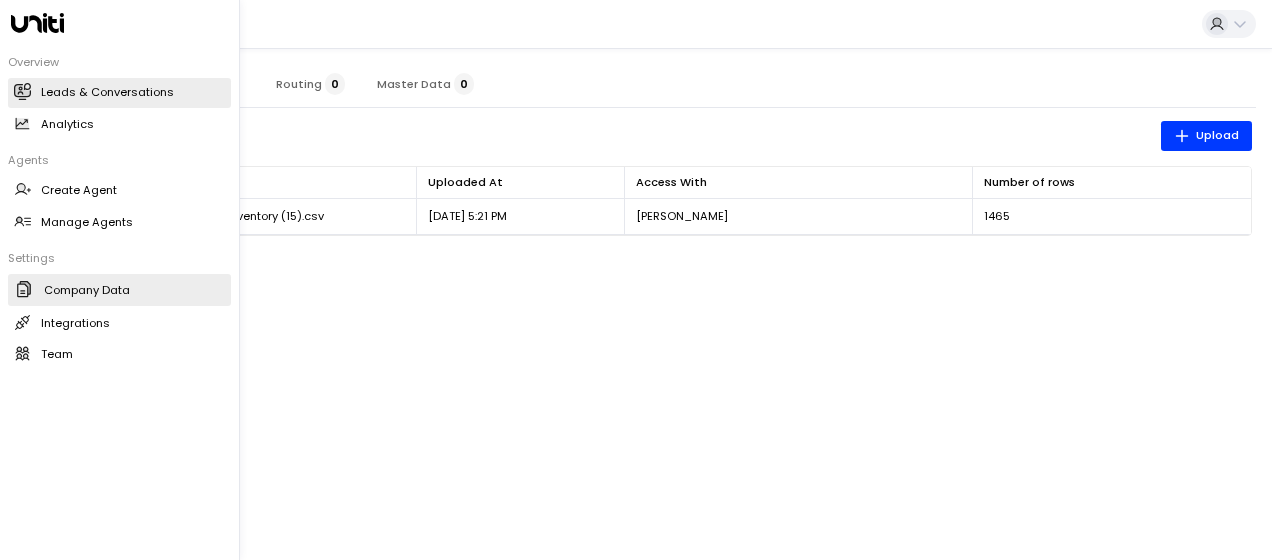 click on "Leads & Conversations Leads & Conversations" at bounding box center (119, 93) 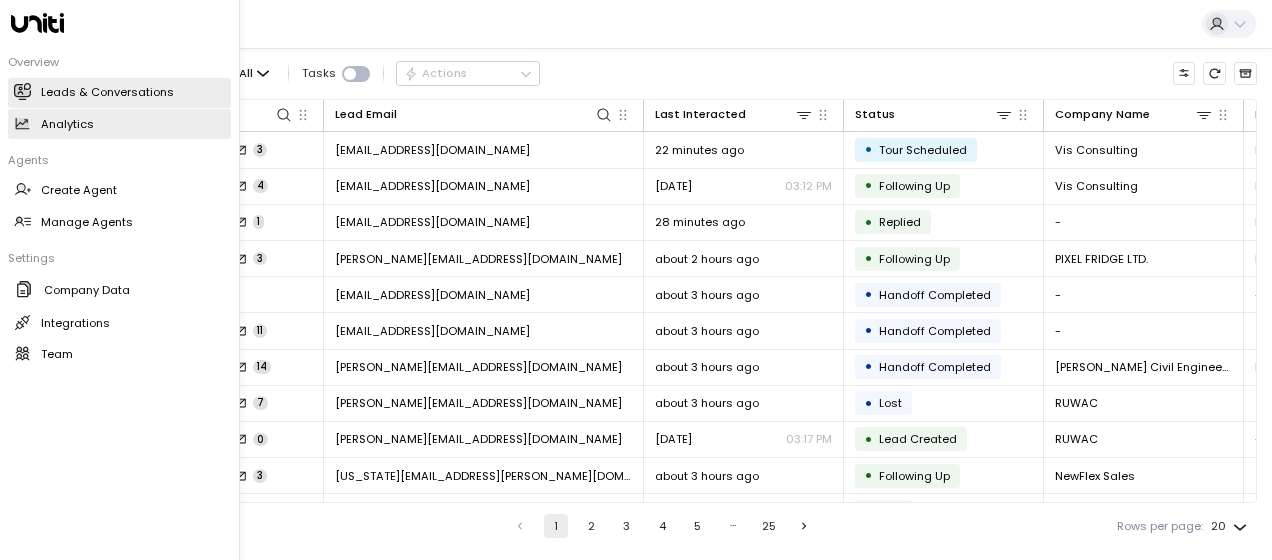 click on "Analytics" at bounding box center [67, 124] 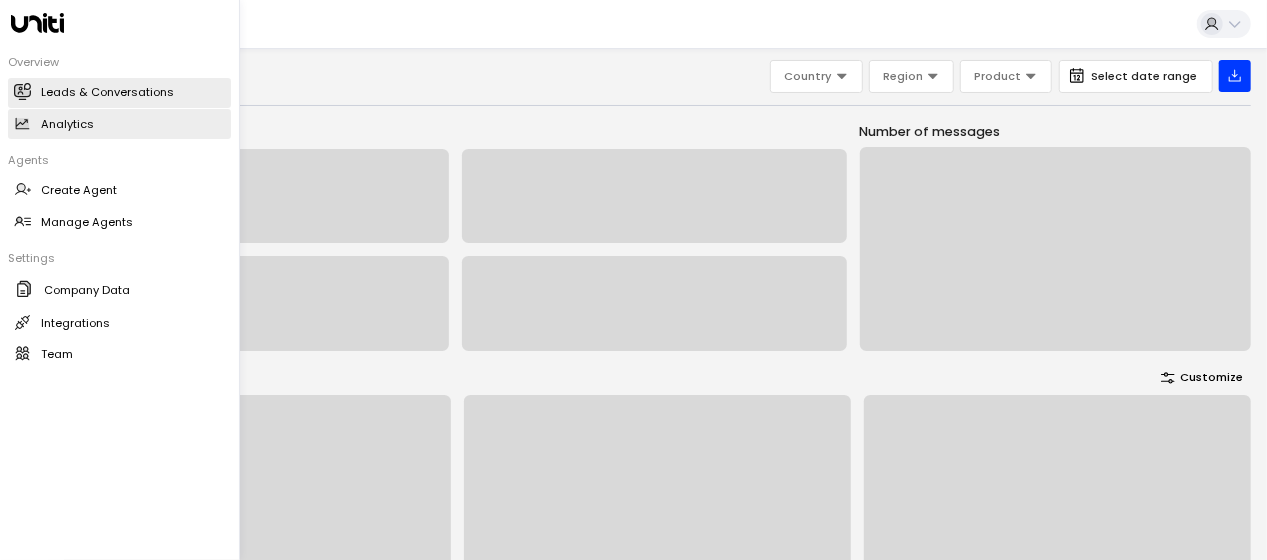 click on "Leads & Conversations" at bounding box center (107, 92) 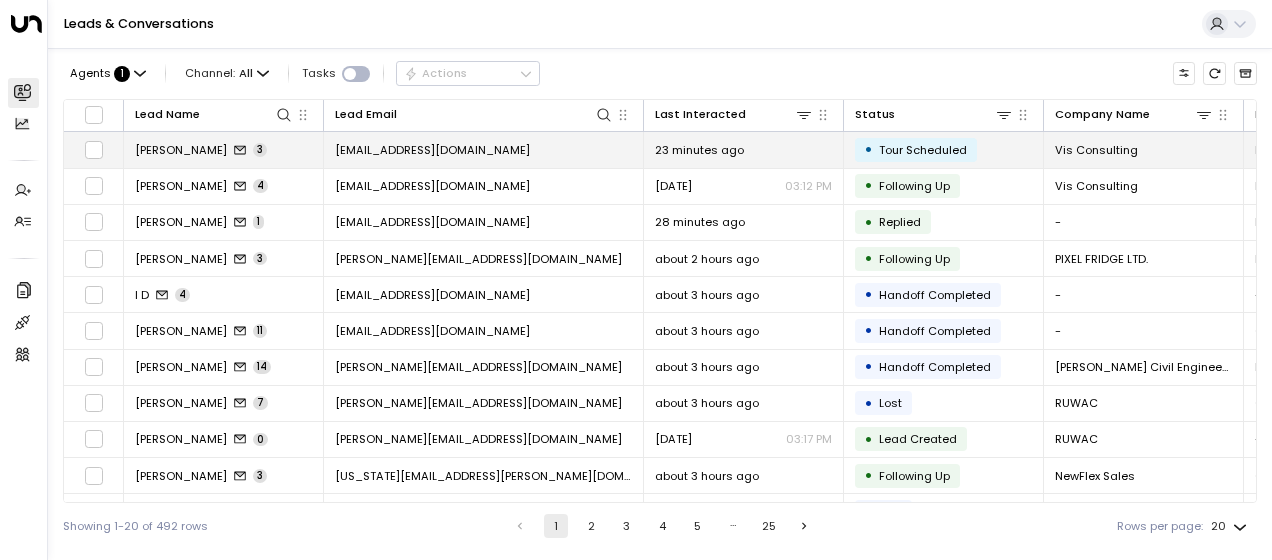 click on "[EMAIL_ADDRESS][DOMAIN_NAME]" at bounding box center [484, 149] 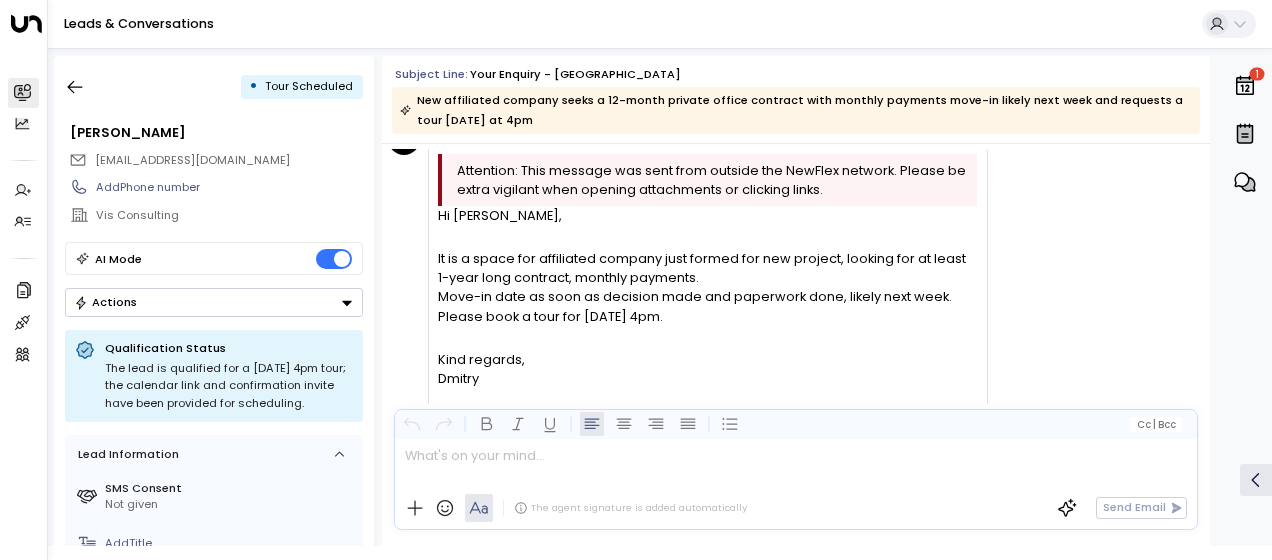scroll, scrollTop: 32, scrollLeft: 0, axis: vertical 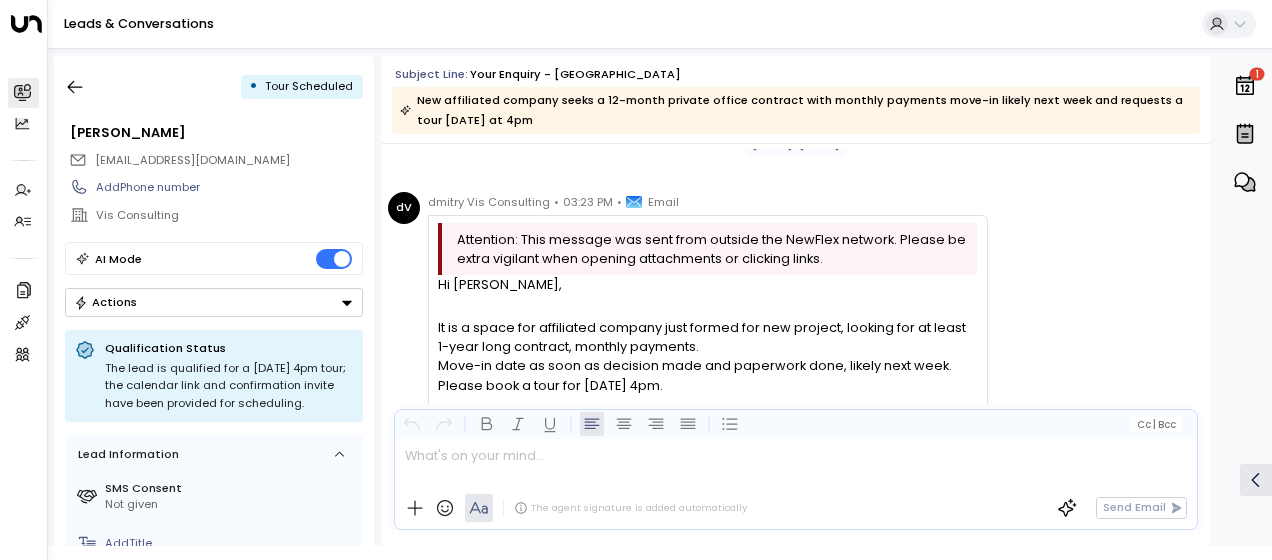 drag, startPoint x: 252, startPoint y: 160, endPoint x: 93, endPoint y: 162, distance: 159.01257 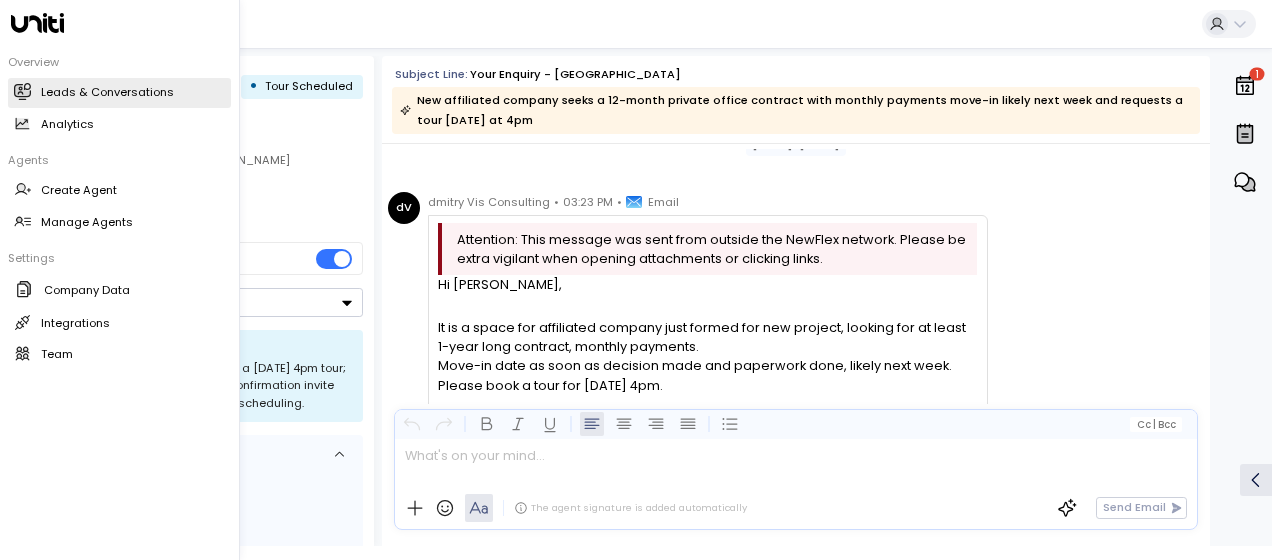 click on "Leads & Conversations" at bounding box center (107, 92) 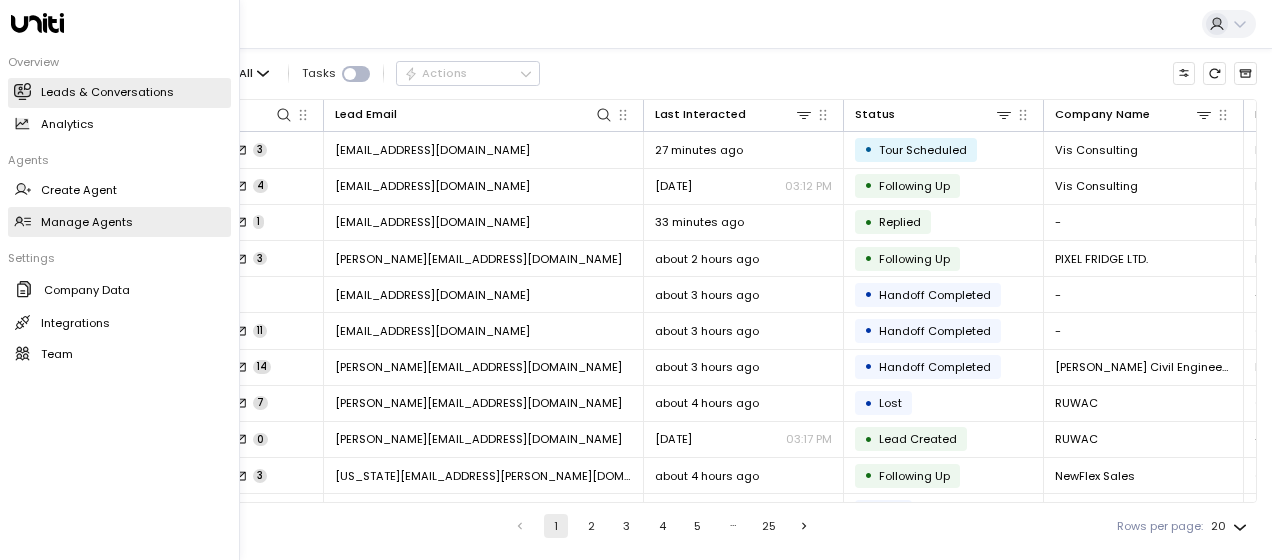 click on "Manage Agents Manage Agents" at bounding box center (119, 222) 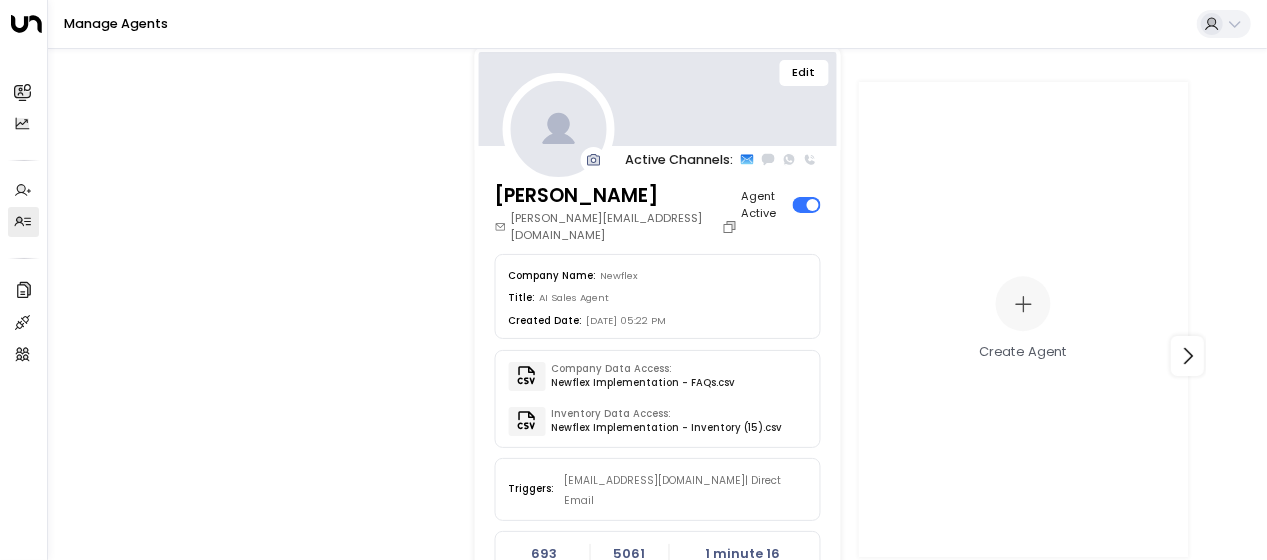 click on "Edit" at bounding box center [804, 73] 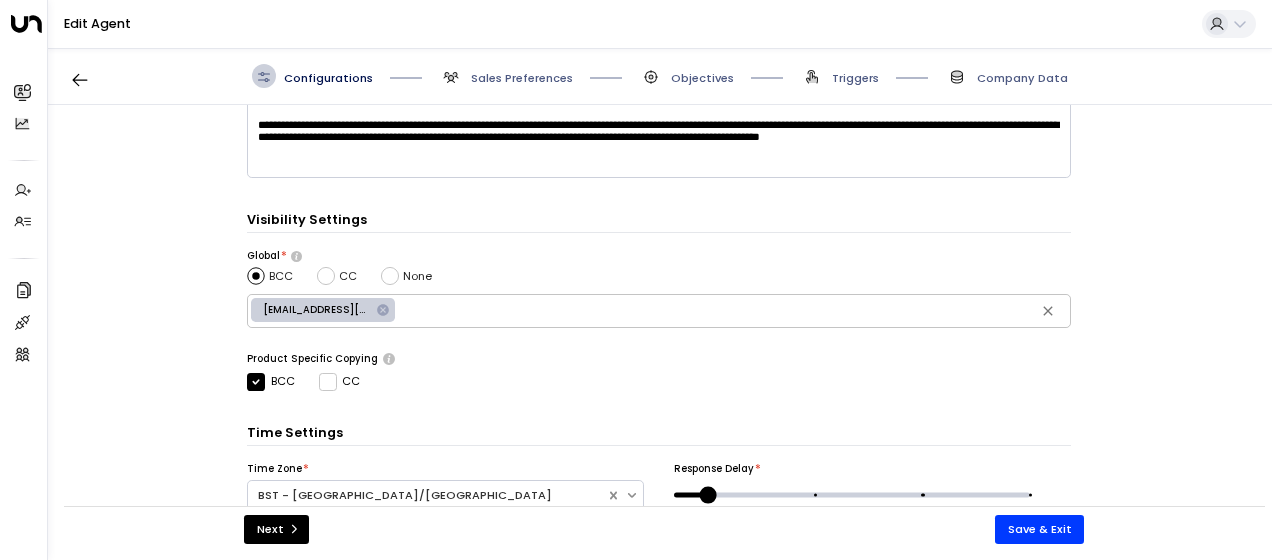 scroll, scrollTop: 452, scrollLeft: 0, axis: vertical 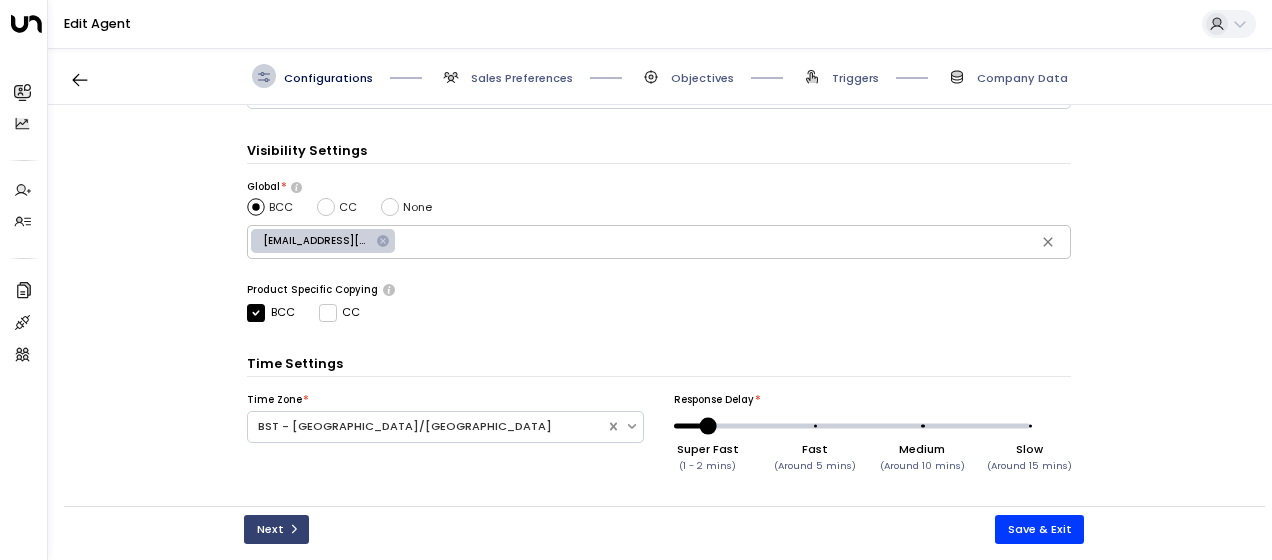 click on "Next" at bounding box center (276, 529) 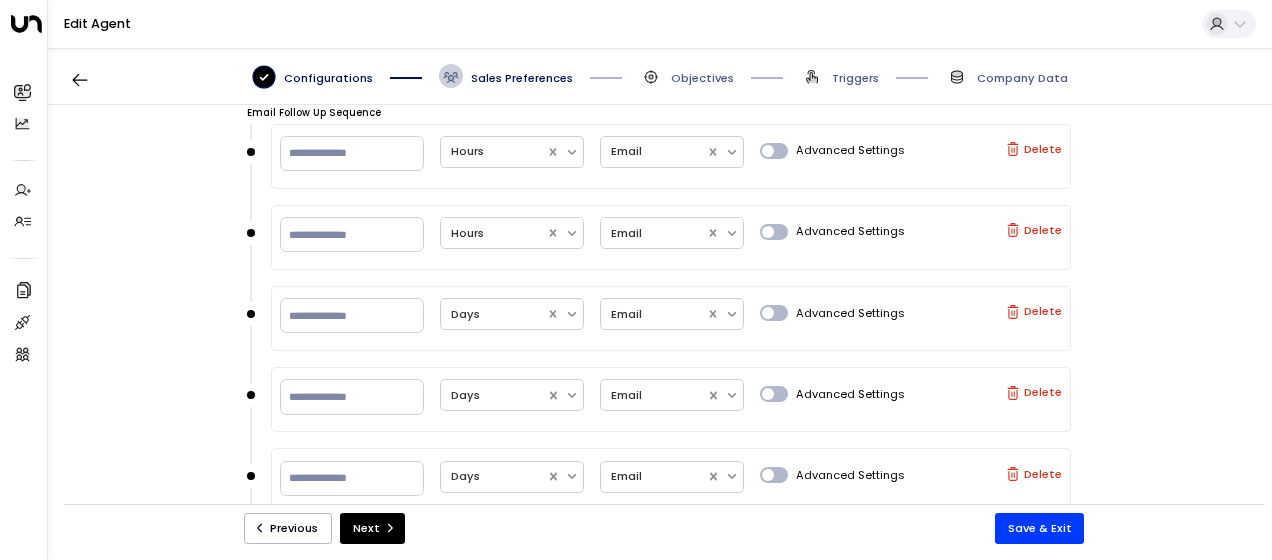 scroll, scrollTop: 891, scrollLeft: 0, axis: vertical 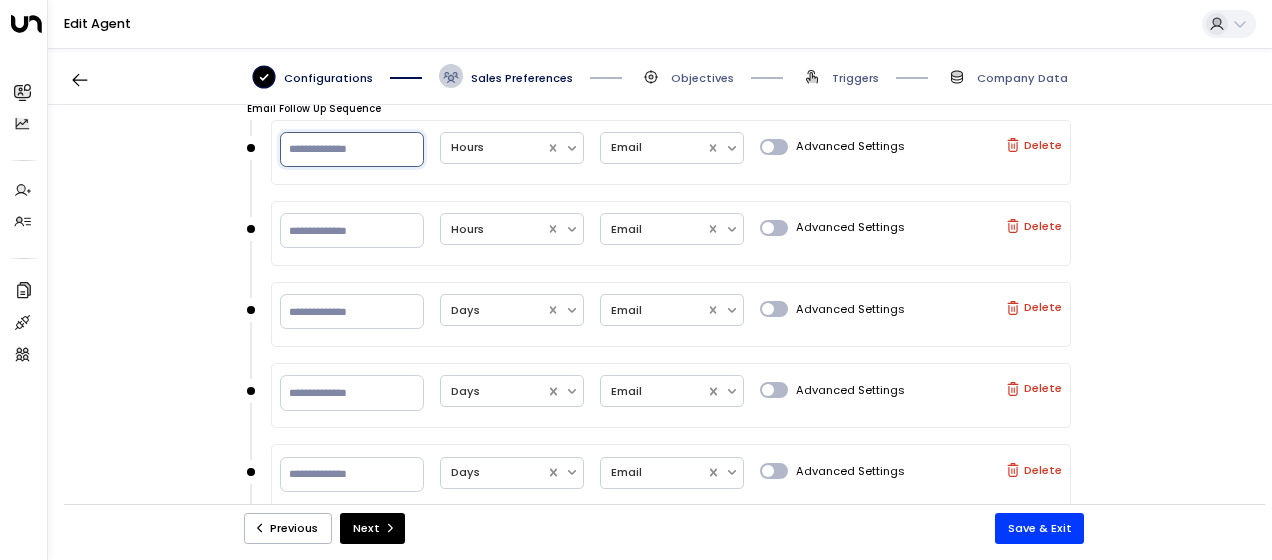 click on "*" at bounding box center (352, 149) 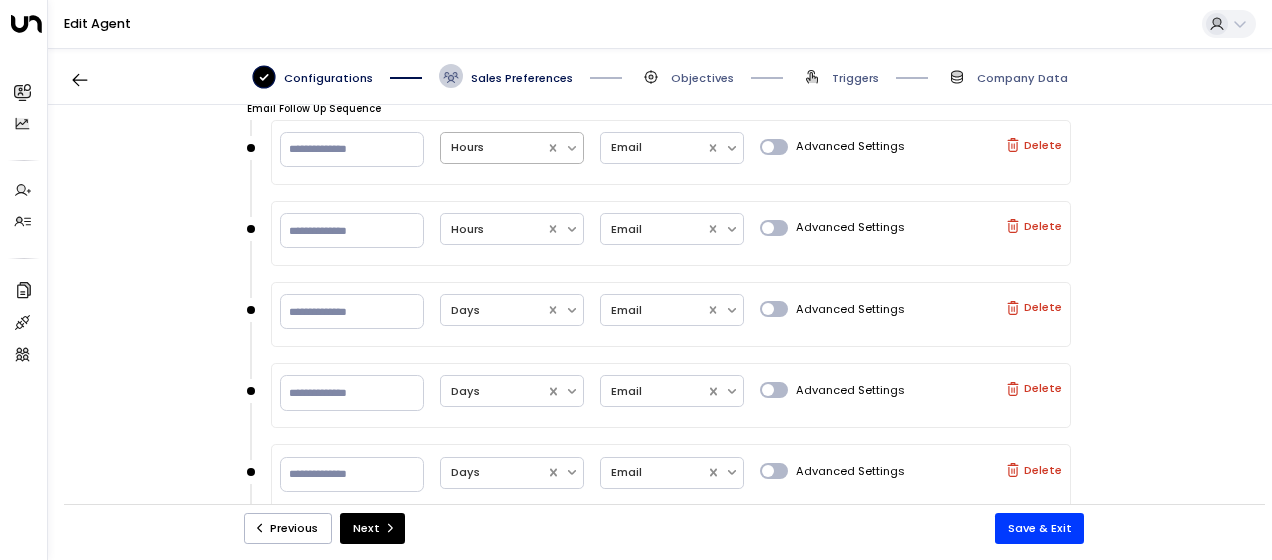 click 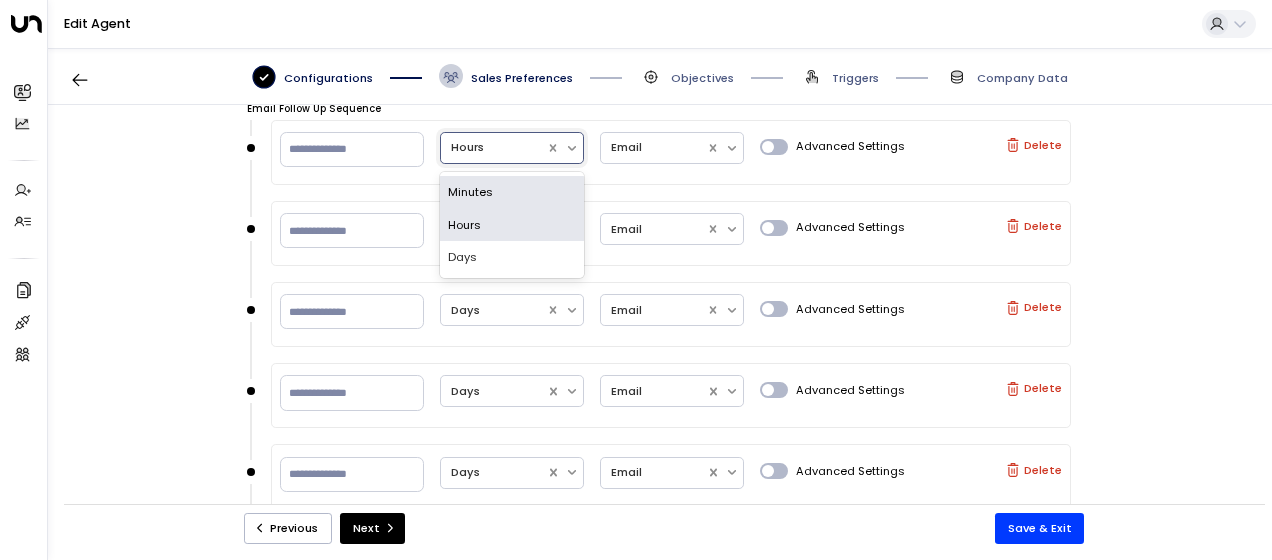 click on "Minutes" at bounding box center (512, 192) 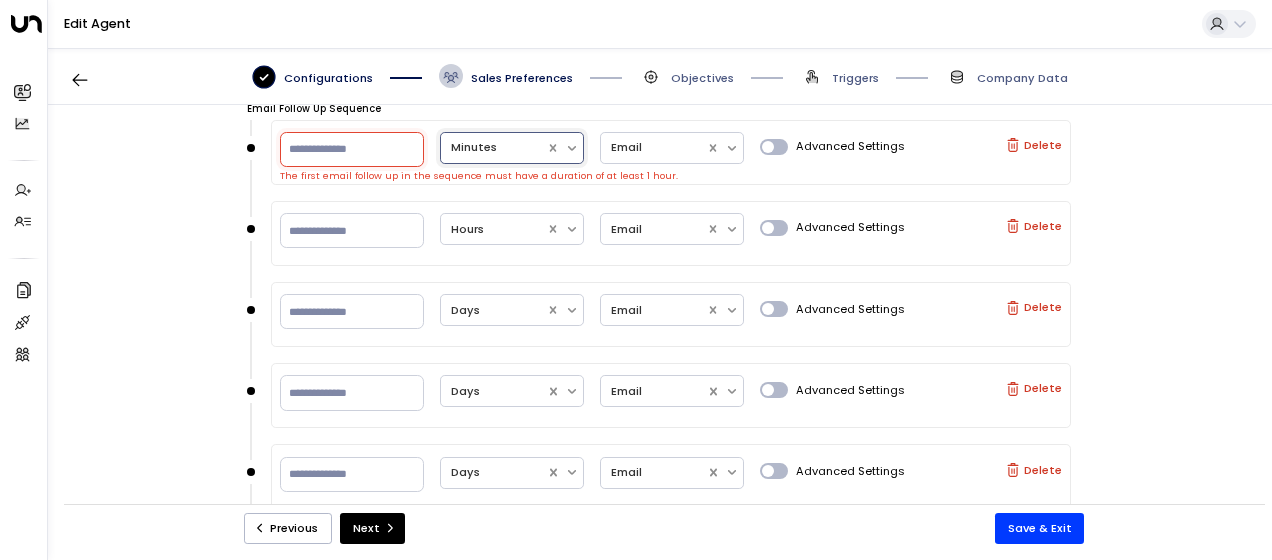 click on "**" at bounding box center [352, 149] 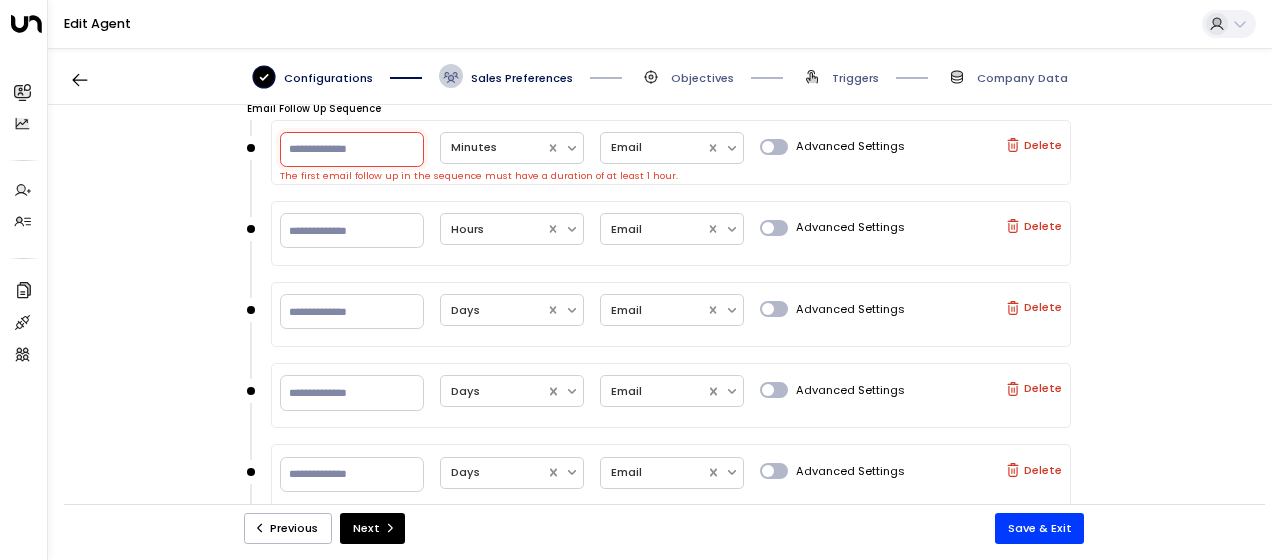type on "*" 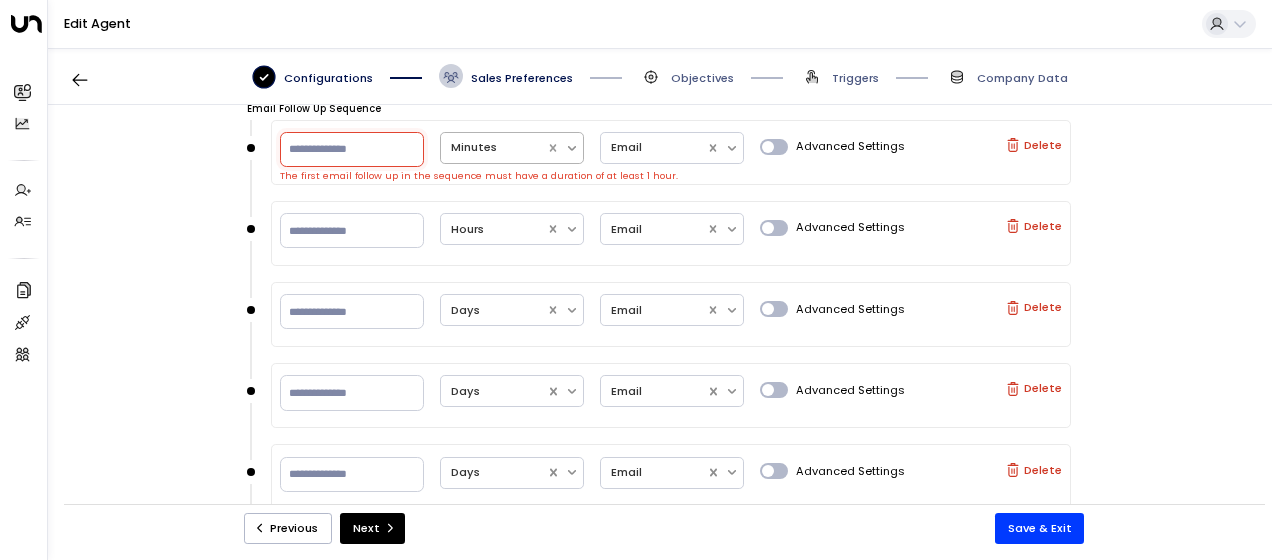 type on "*" 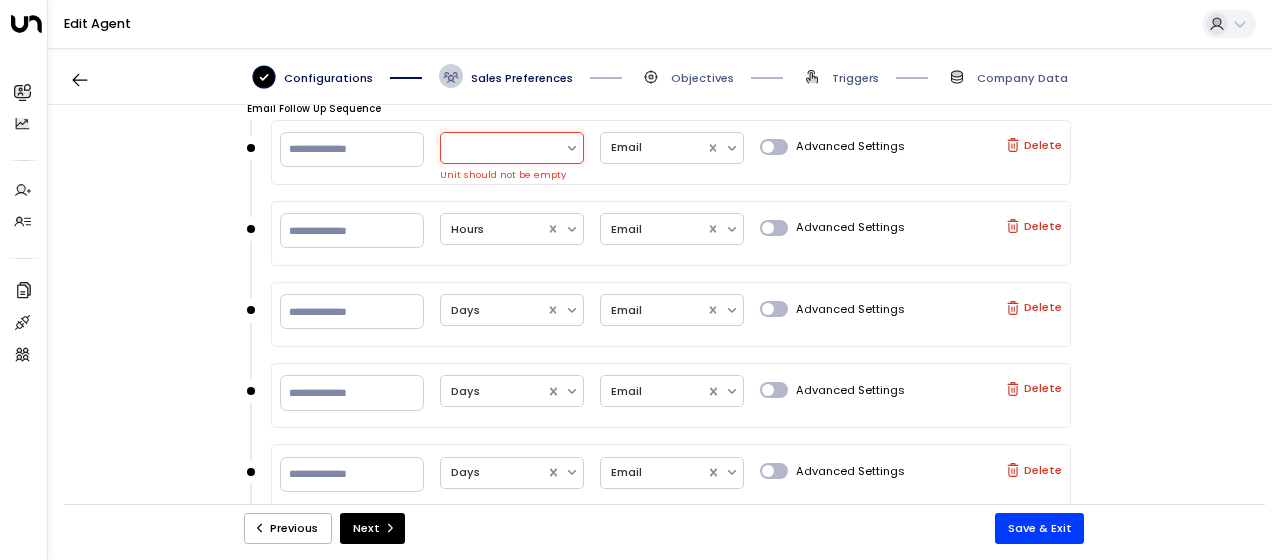 click 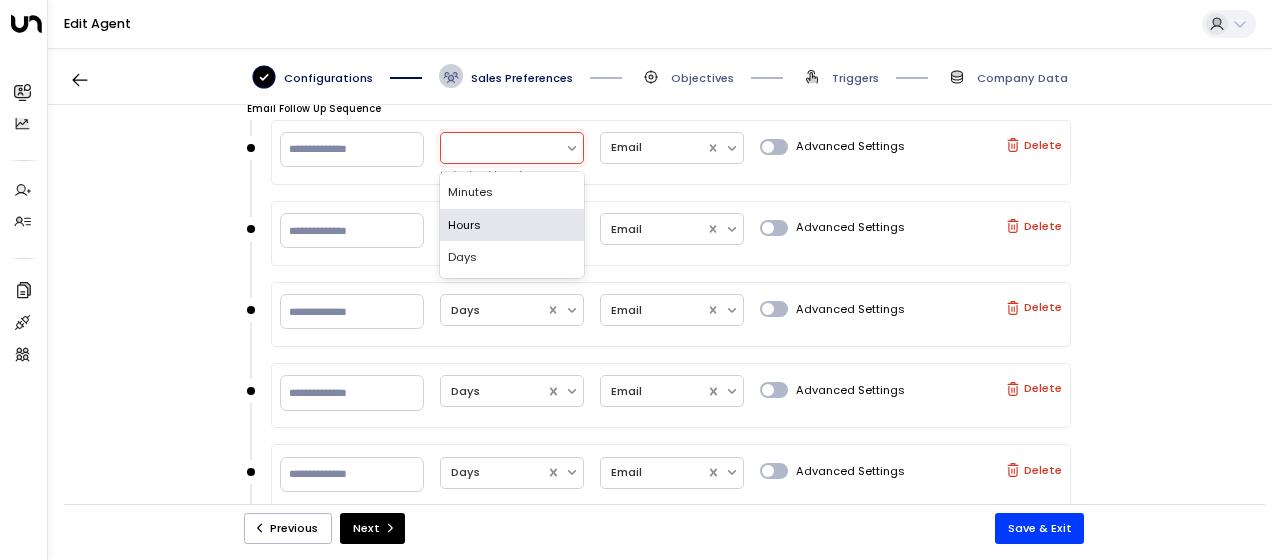 click on "Hours" at bounding box center [512, 225] 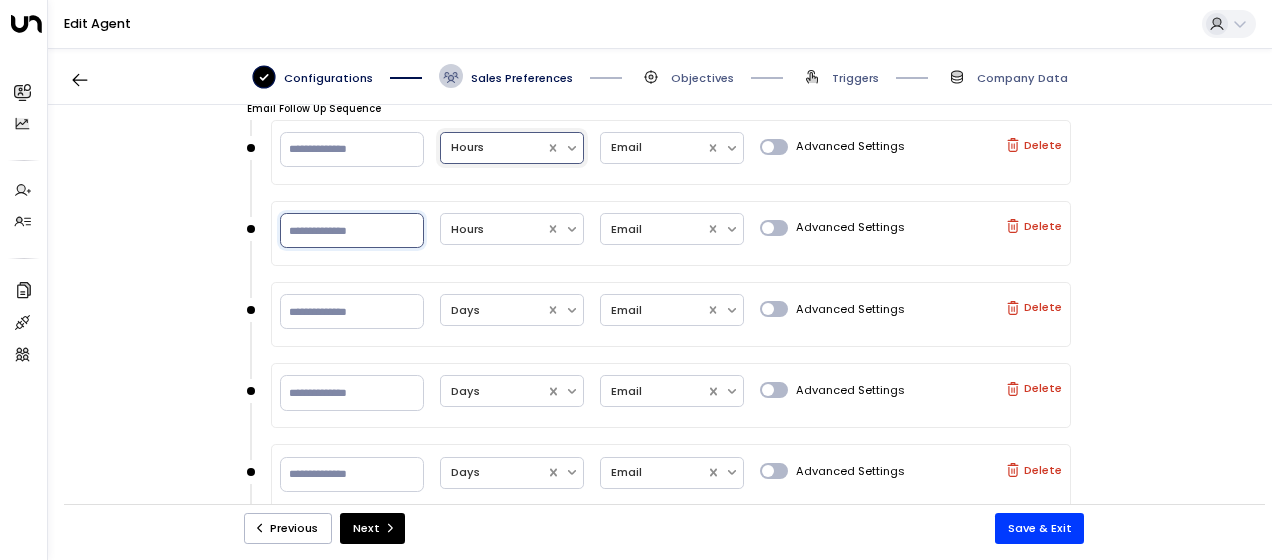 click on "*" at bounding box center (352, 230) 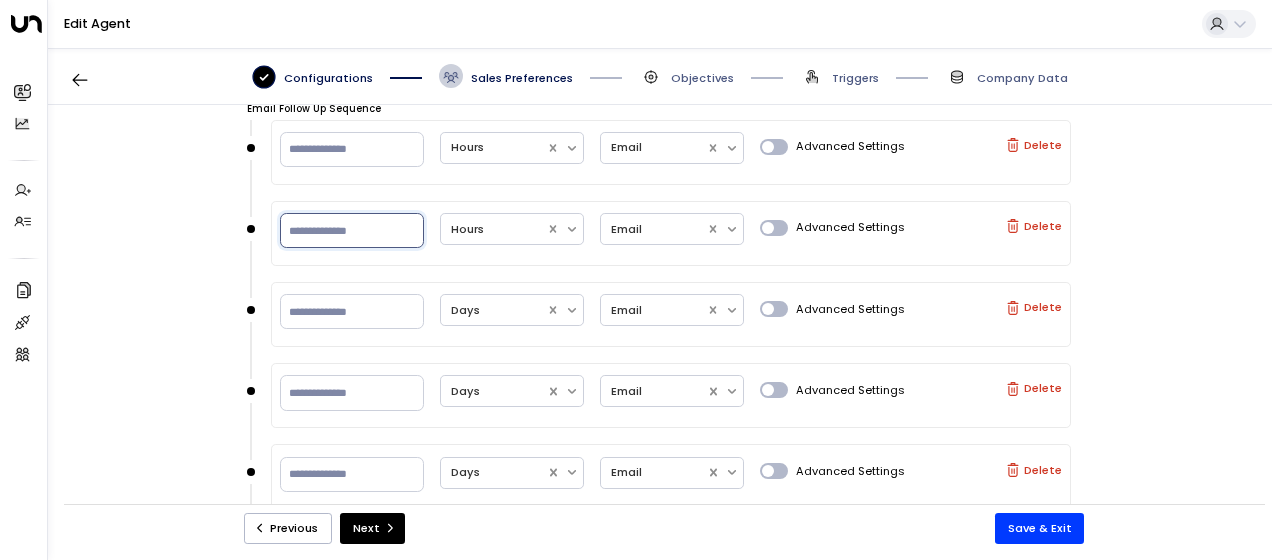 type on "*" 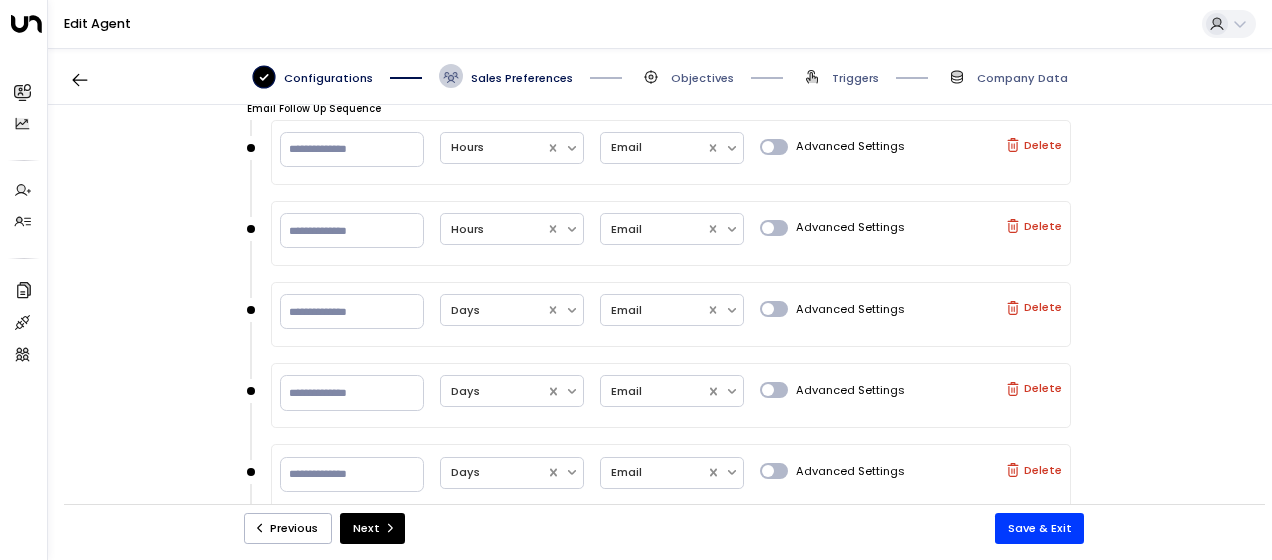 click on "*   Hours   Email Advanced Settings  Delete" at bounding box center [671, 231] 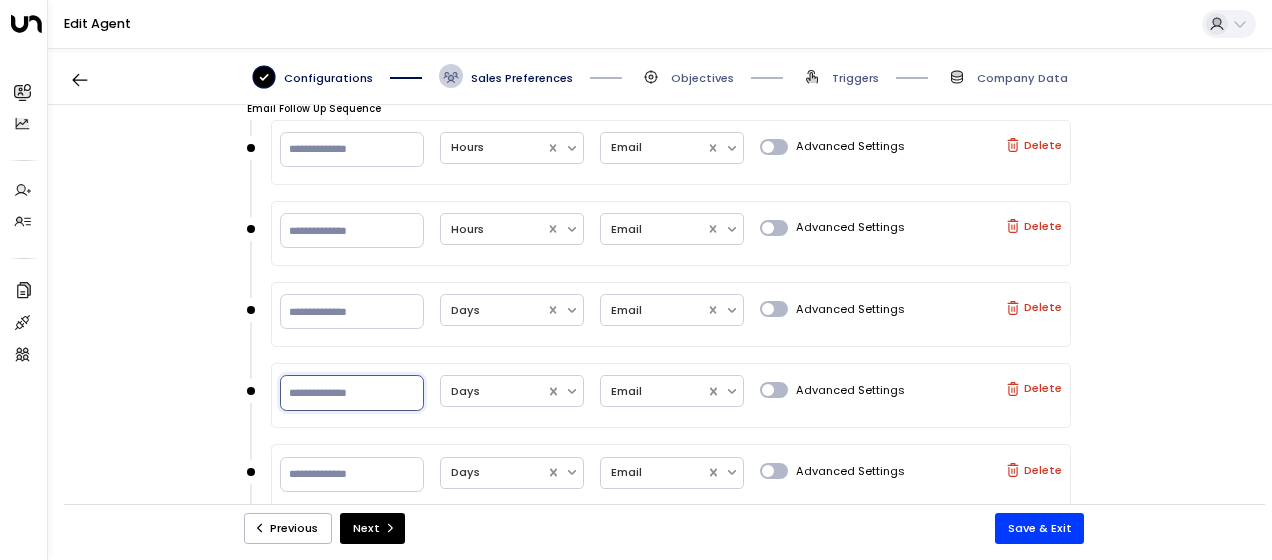 click on "*" at bounding box center (352, 392) 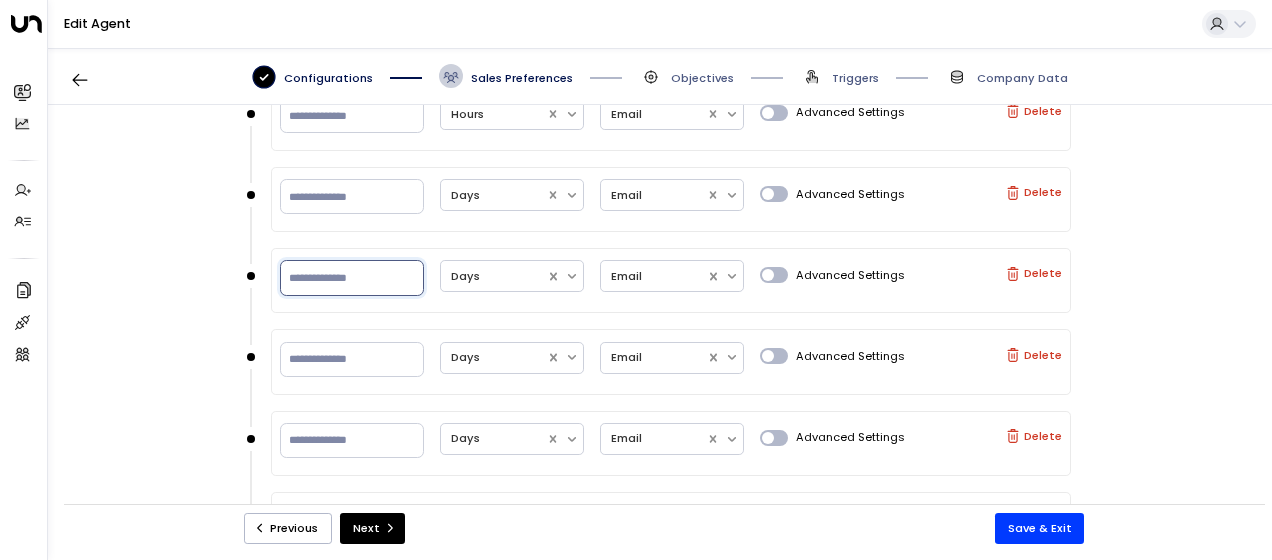 scroll, scrollTop: 1023, scrollLeft: 0, axis: vertical 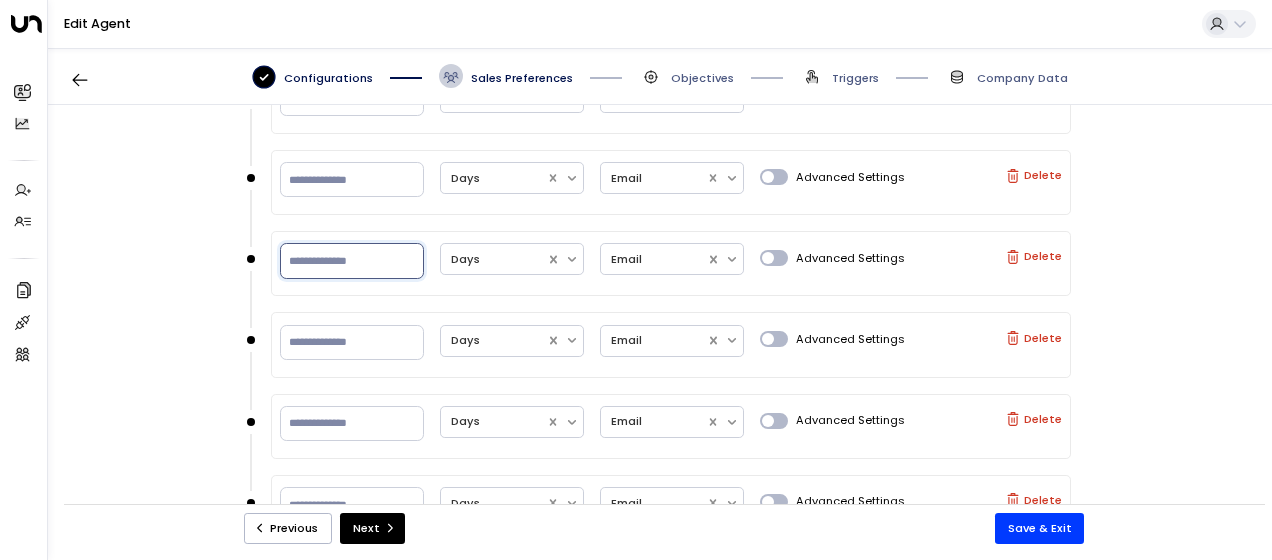type on "*" 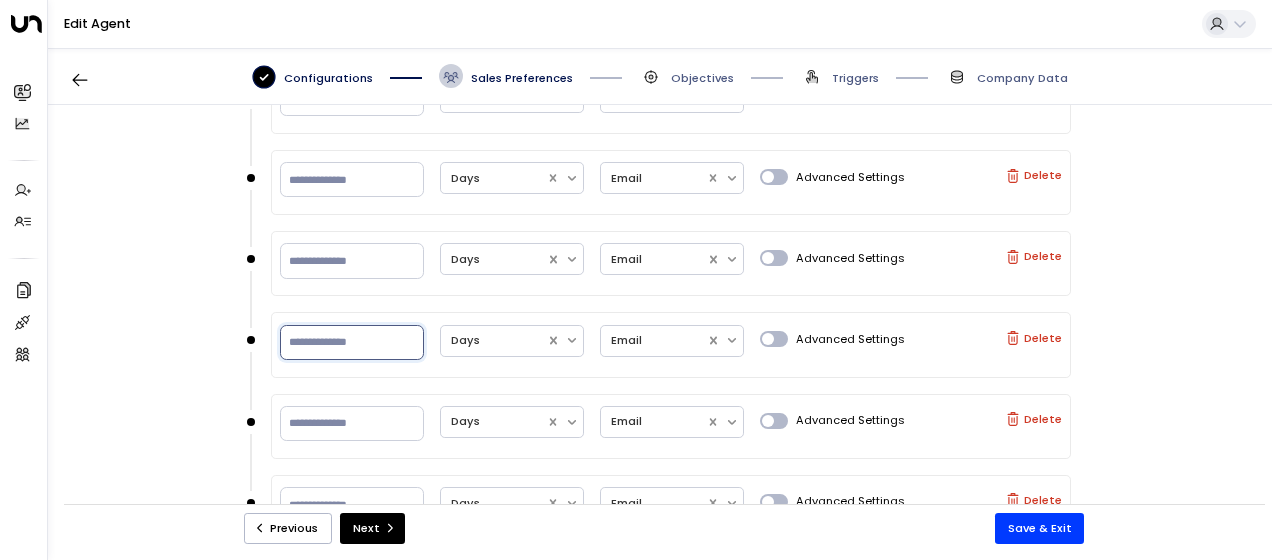 click on "*" at bounding box center (352, 342) 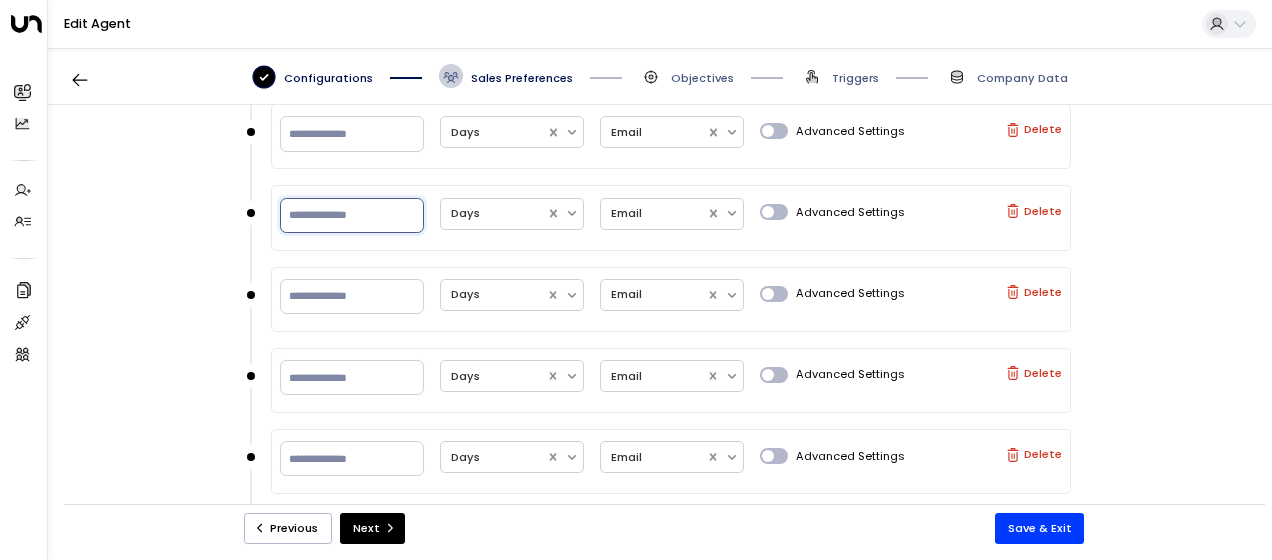 scroll, scrollTop: 1151, scrollLeft: 0, axis: vertical 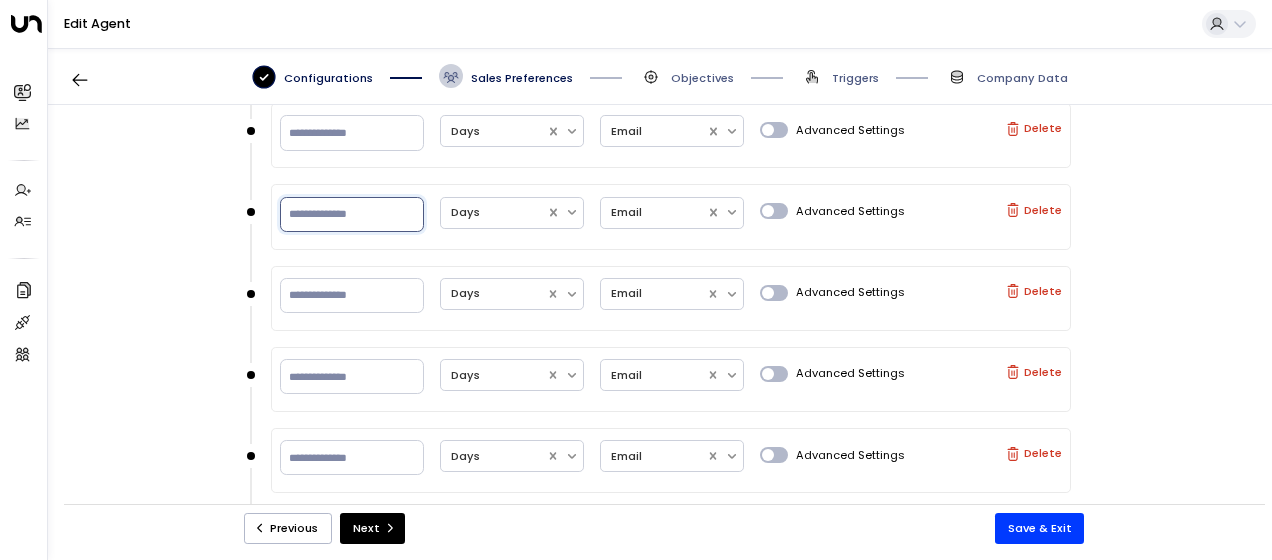 type on "*" 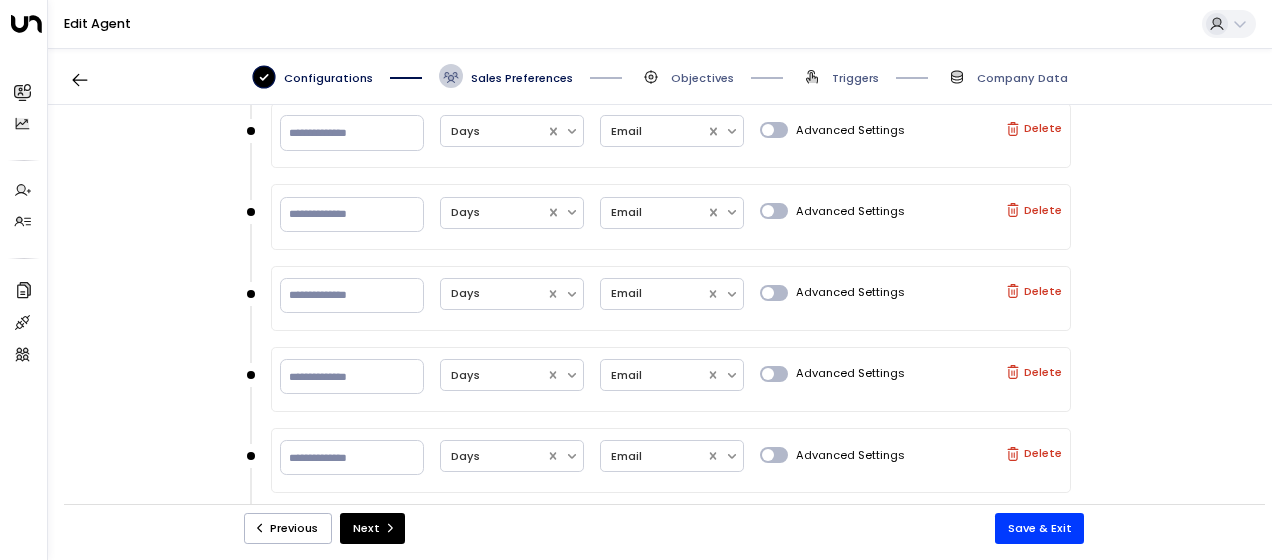 click on "*   Days   Email Advanced Settings  Delete" at bounding box center (671, 216) 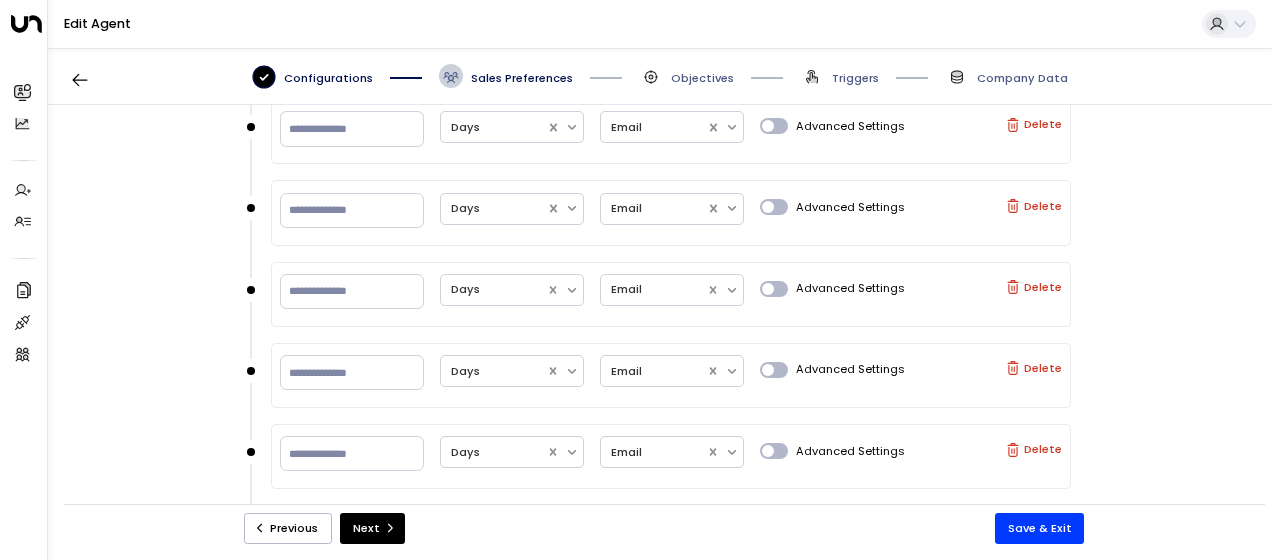 scroll, scrollTop: 1161, scrollLeft: 0, axis: vertical 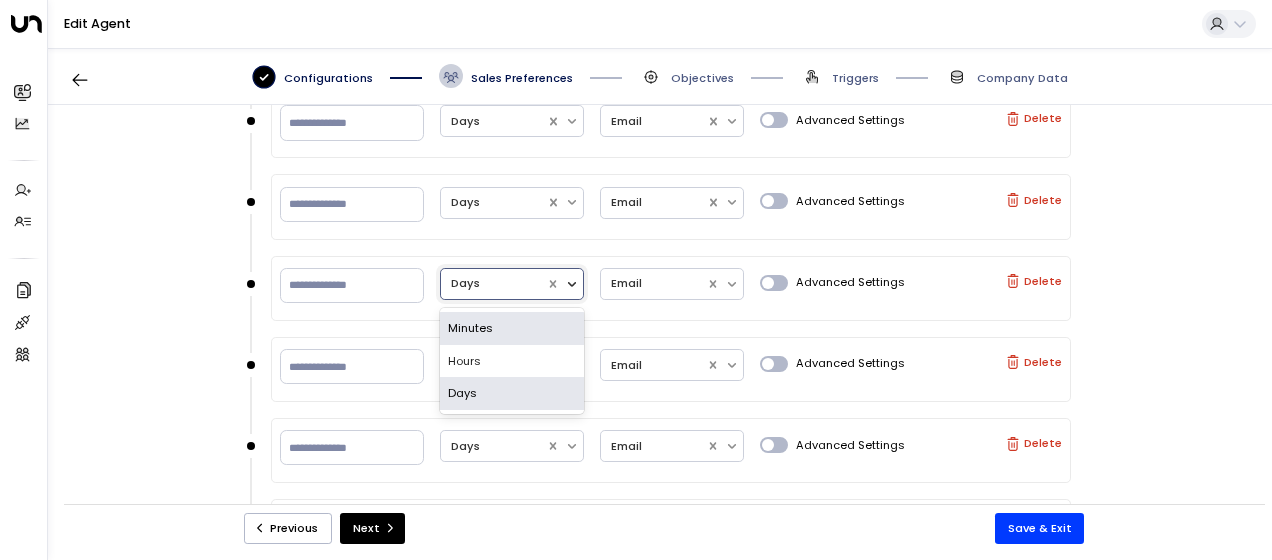 click 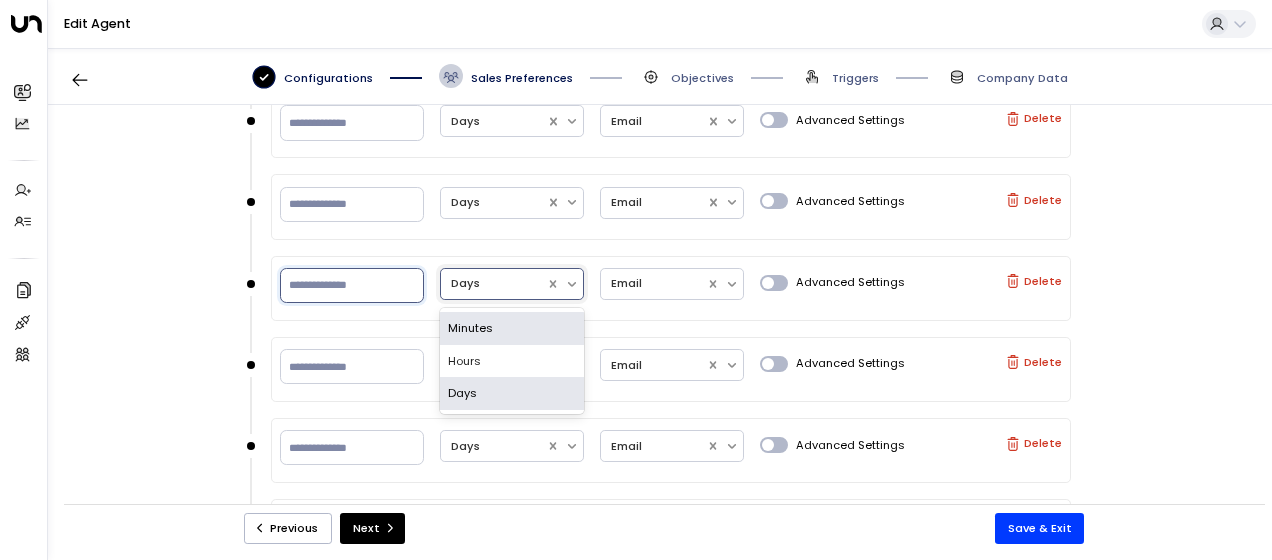 click on "**" at bounding box center [352, 285] 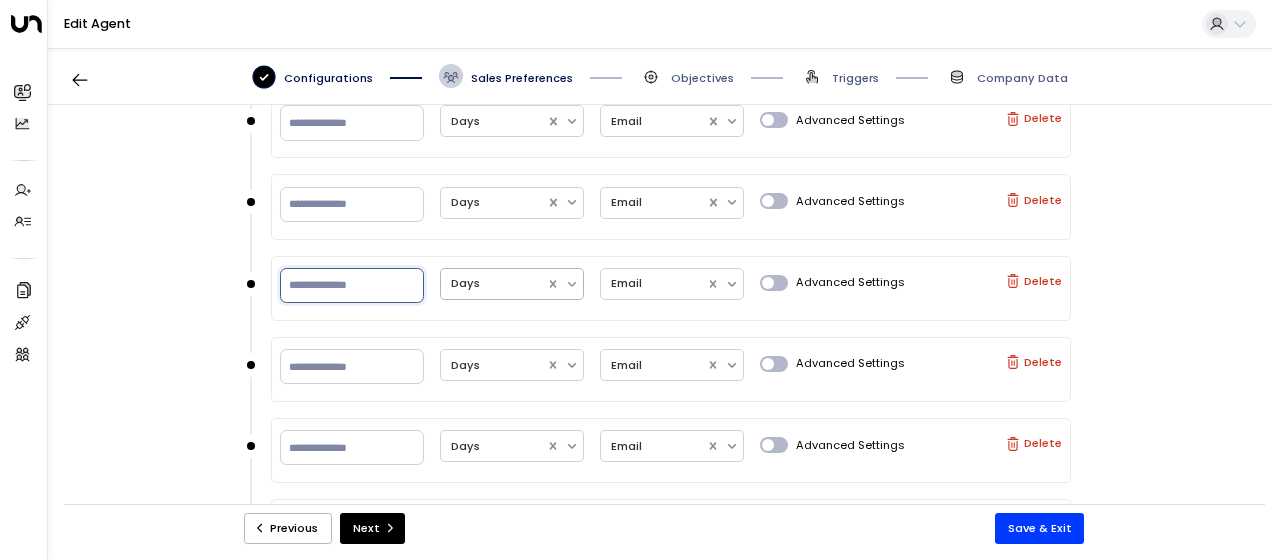 type on "*" 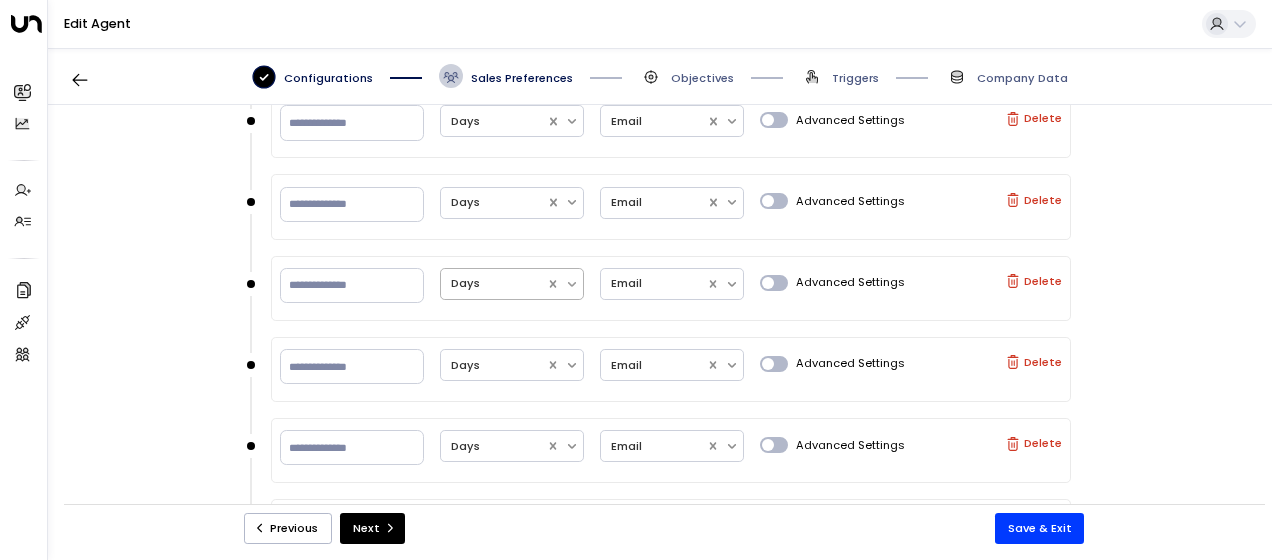 click 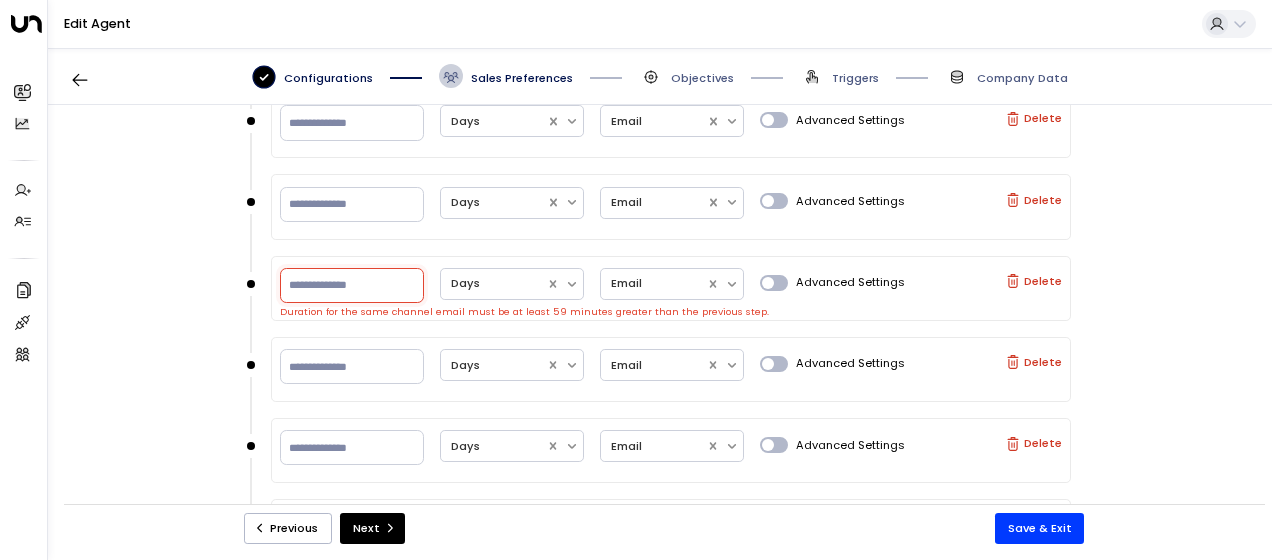 click on "*" at bounding box center (352, 285) 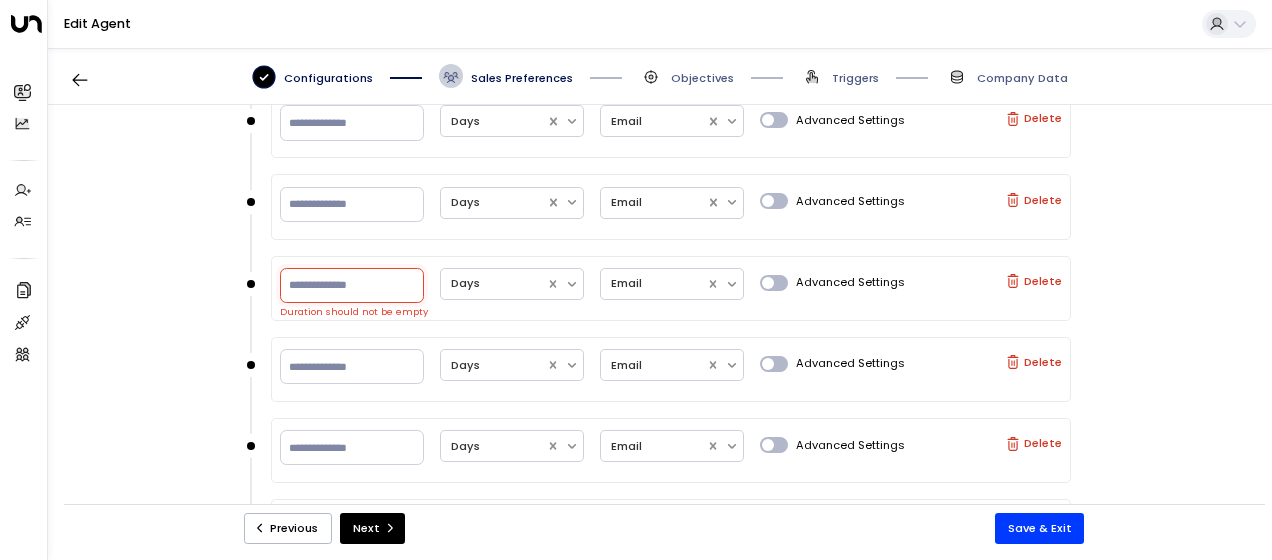 type on "*" 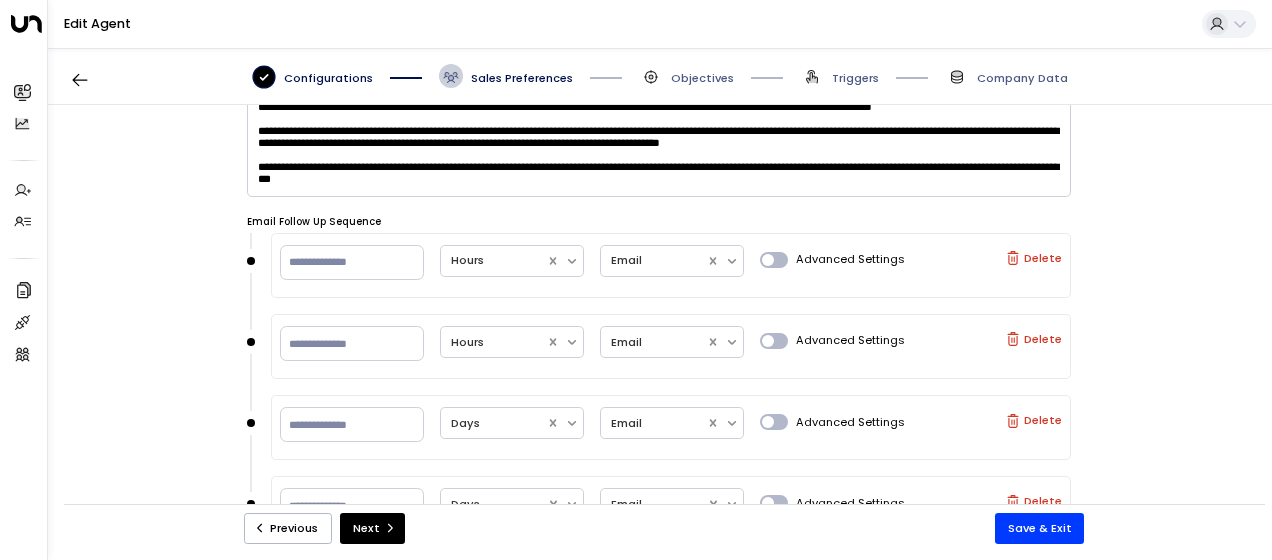 scroll, scrollTop: 752, scrollLeft: 0, axis: vertical 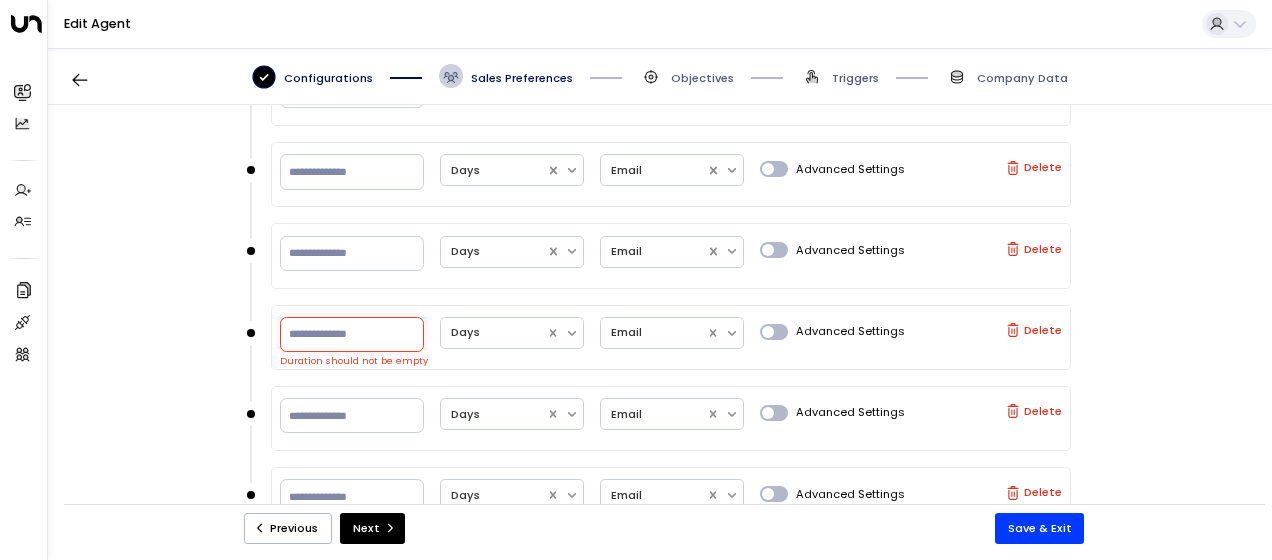 type on "**" 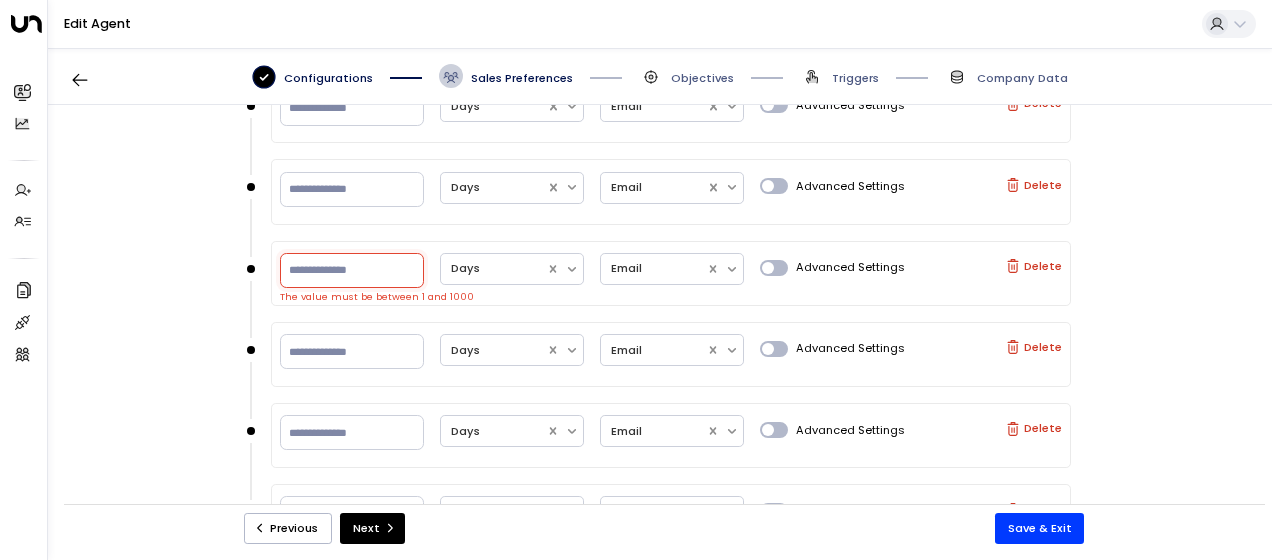 scroll, scrollTop: 1178, scrollLeft: 0, axis: vertical 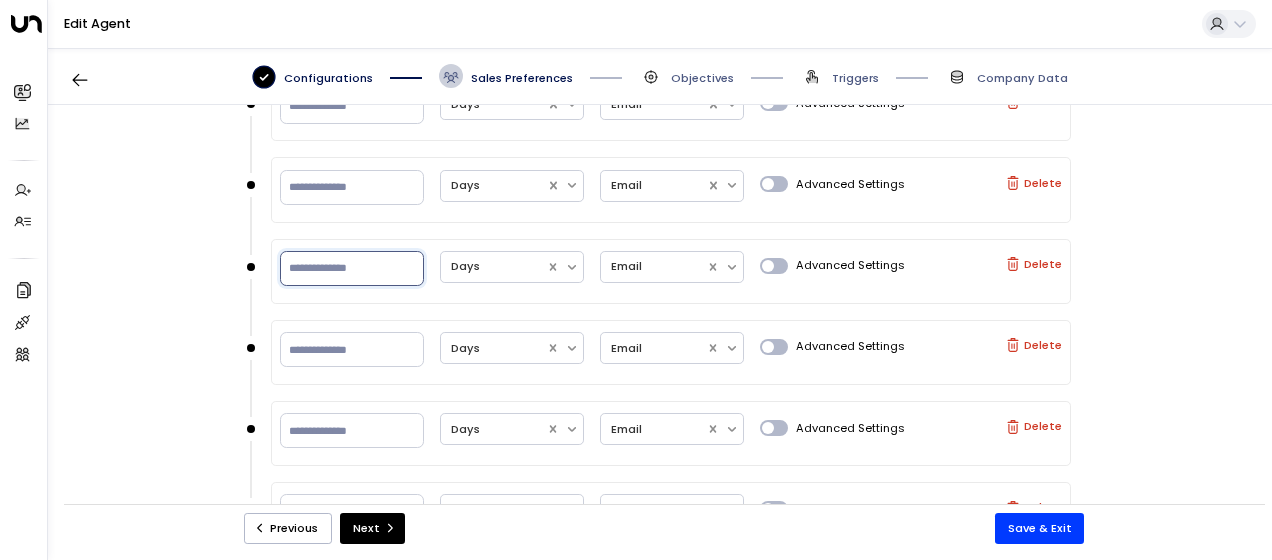 type on "*" 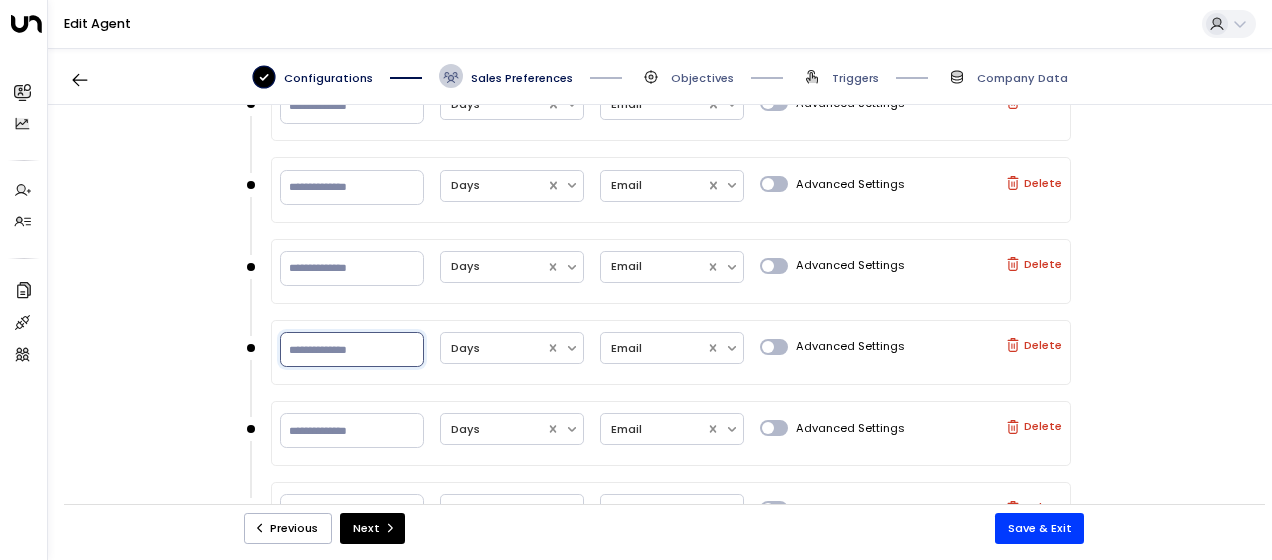 click on "**" at bounding box center [352, 349] 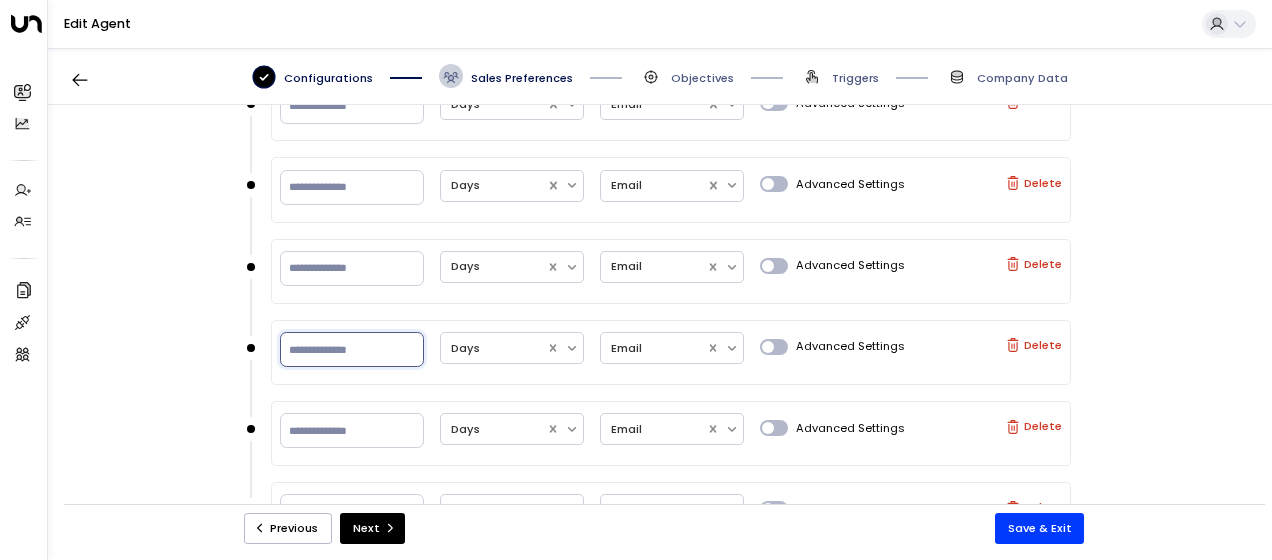 type on "*" 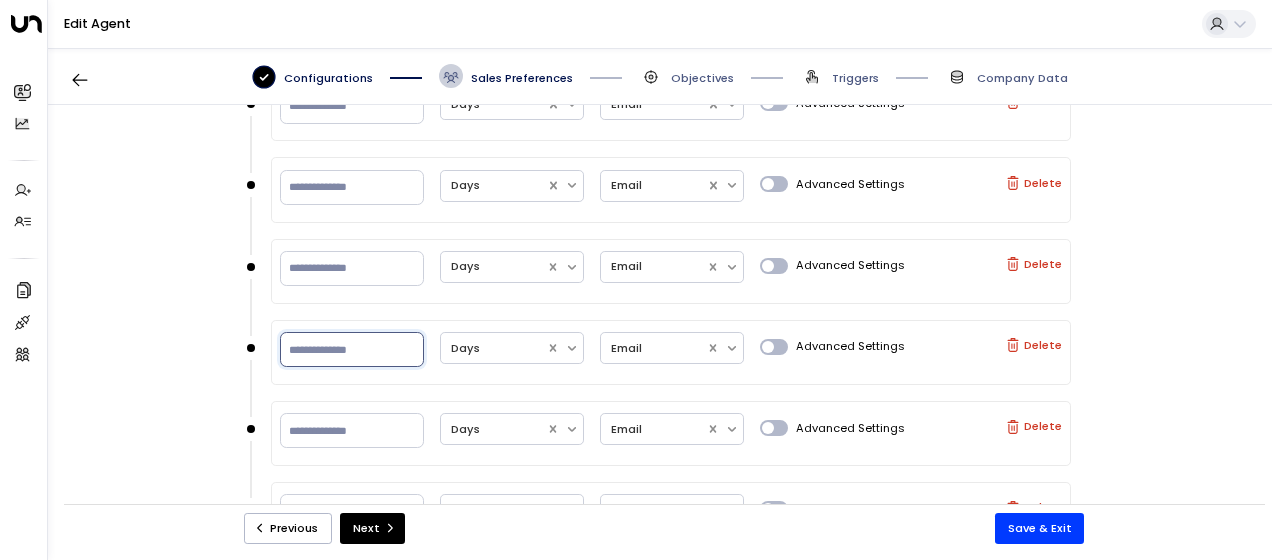 type on "**" 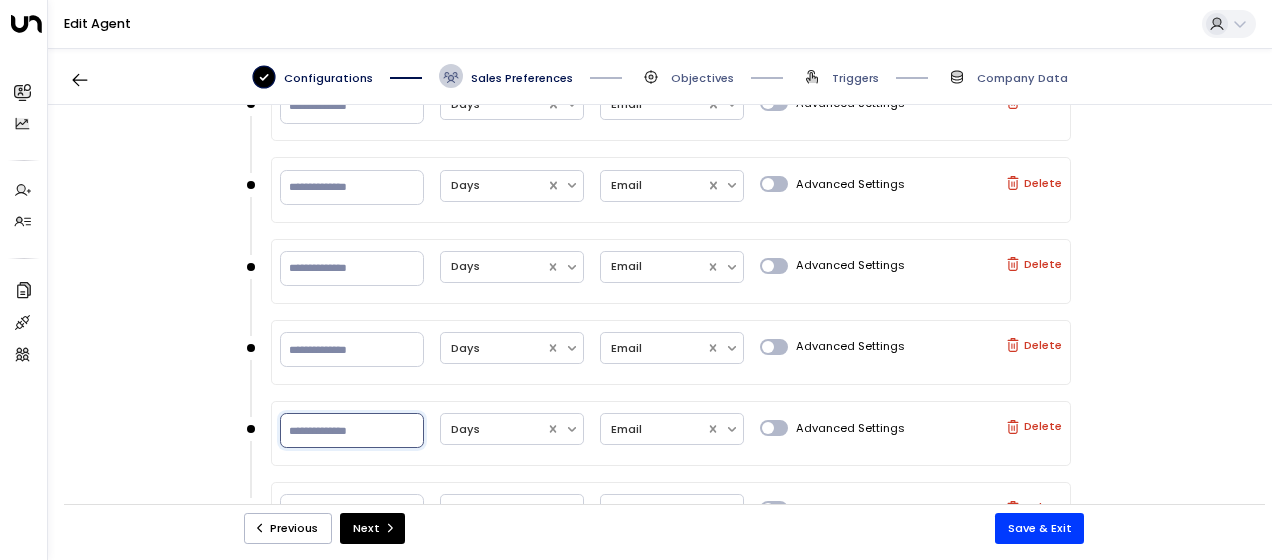 click on "**" at bounding box center [352, 430] 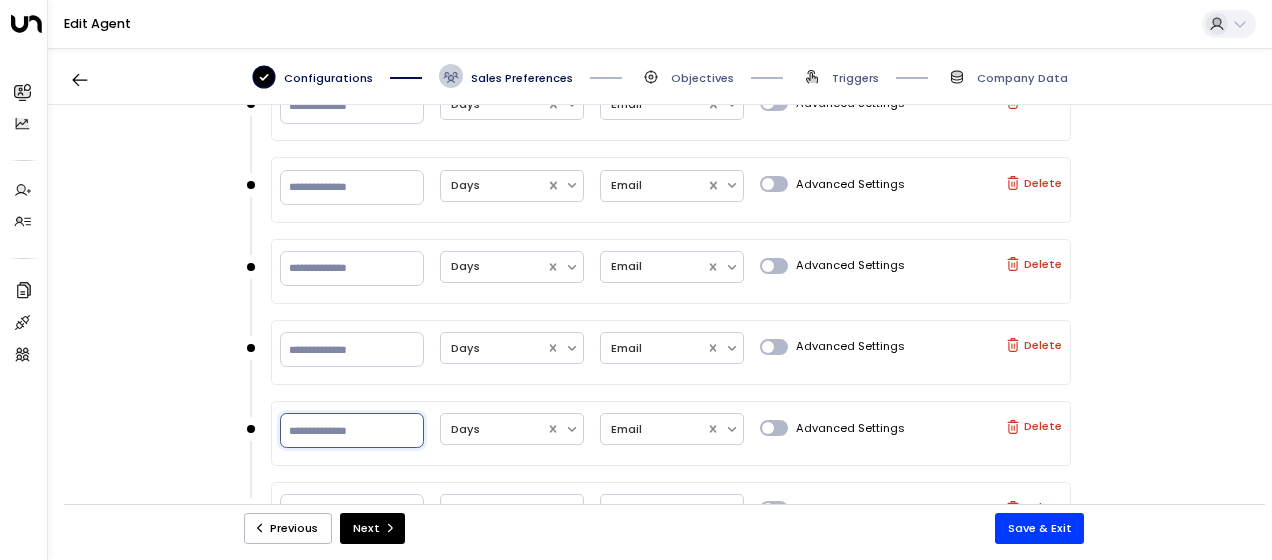 type on "*" 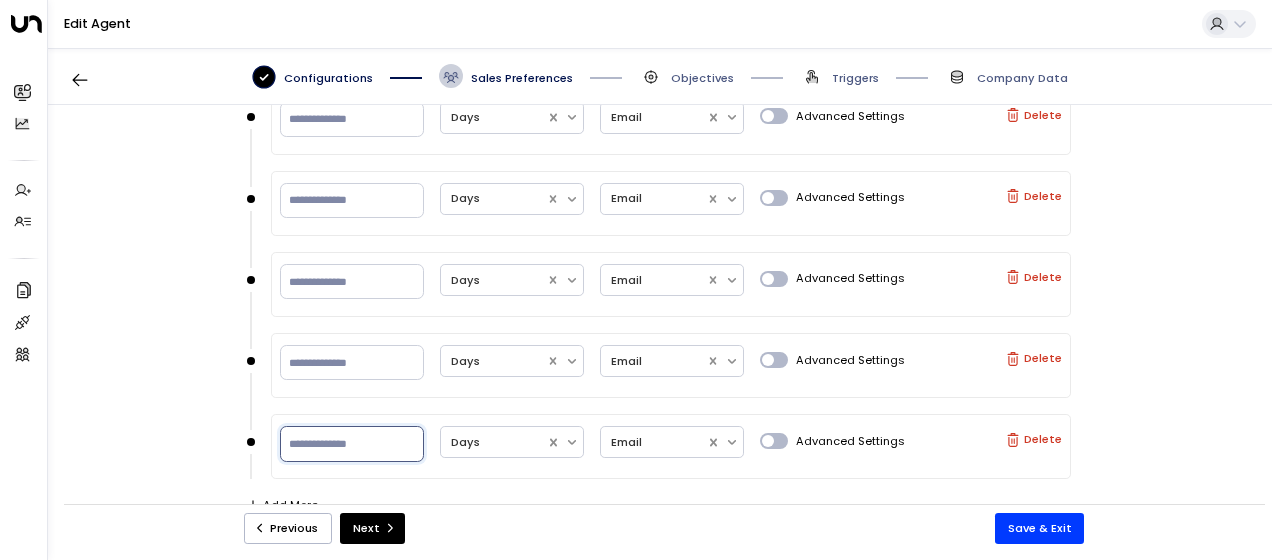 click on "**" at bounding box center [352, 443] 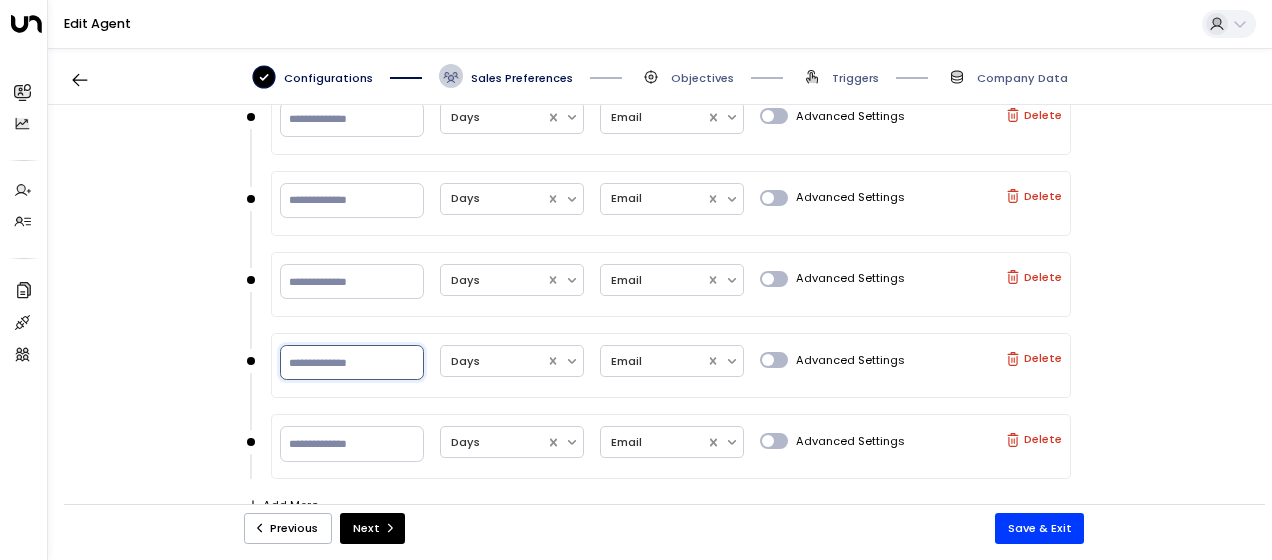 click on "**" at bounding box center [352, 362] 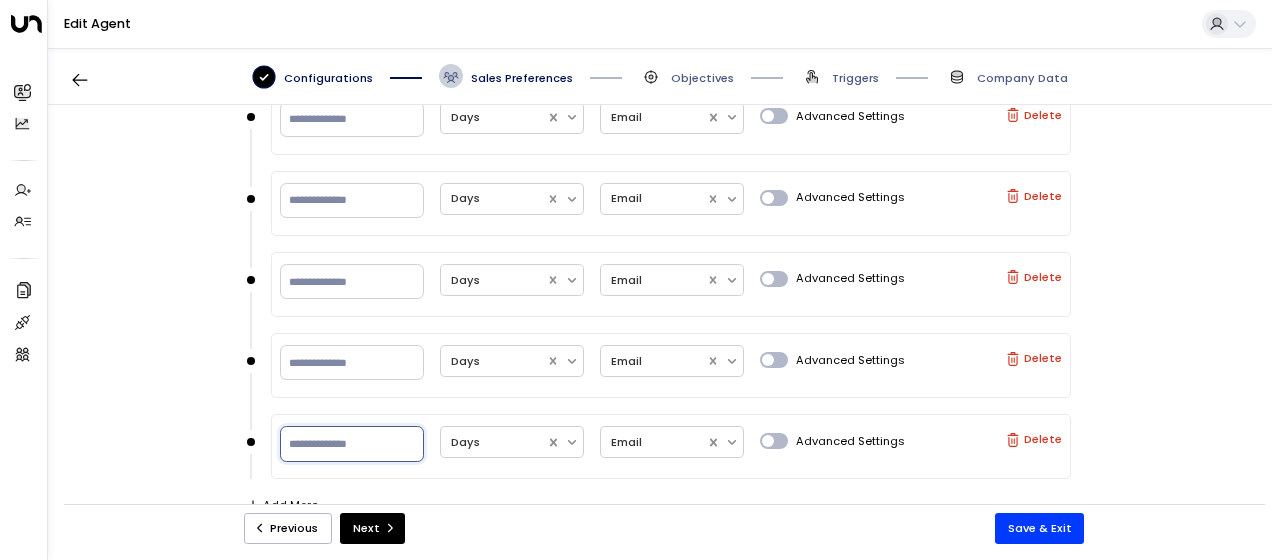 click on "**" at bounding box center [352, 443] 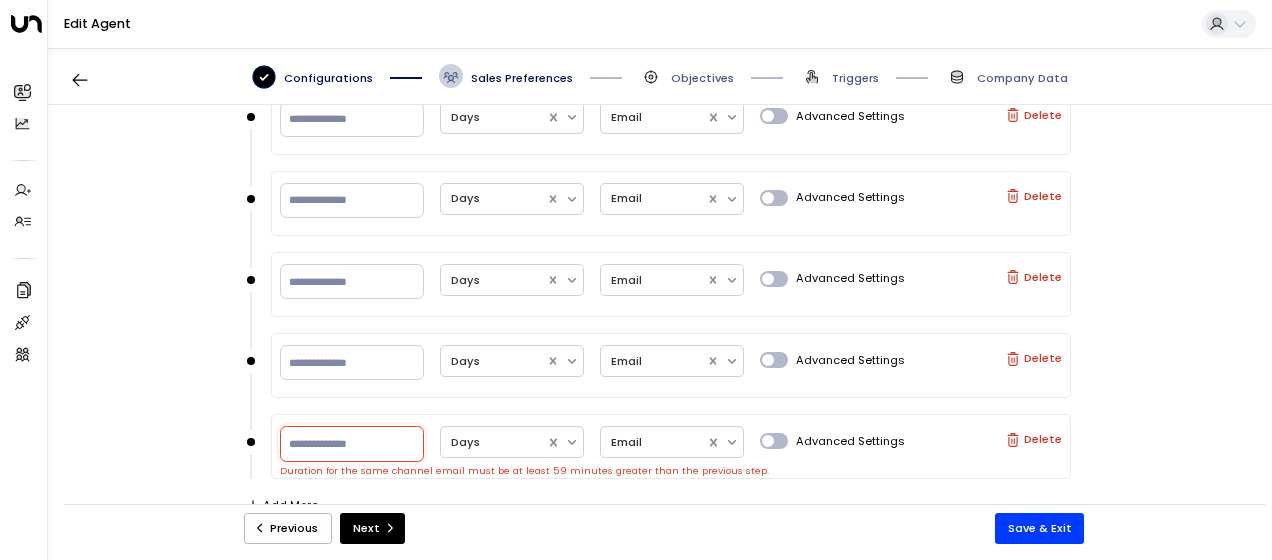 click on "Add More" at bounding box center [282, 505] 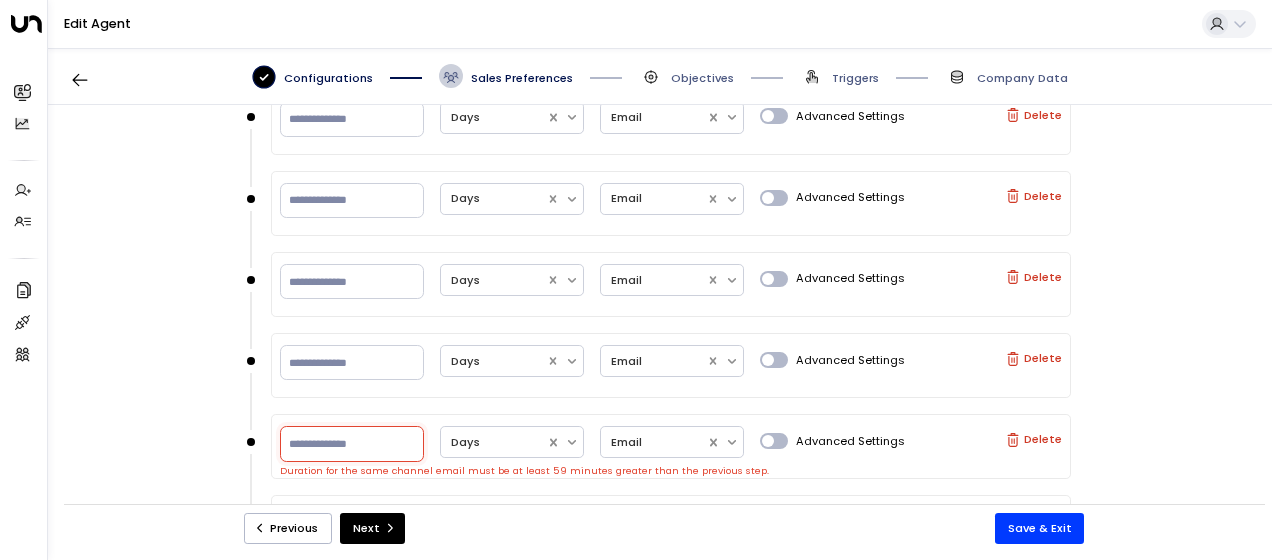 scroll, scrollTop: 1327, scrollLeft: 0, axis: vertical 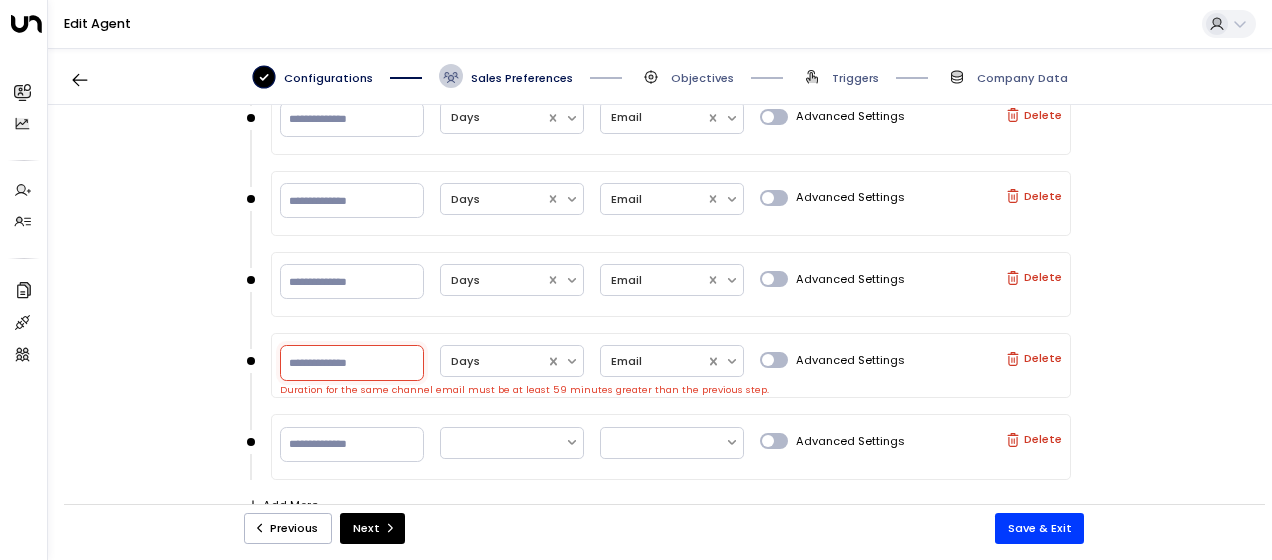 click on "**" at bounding box center (352, 362) 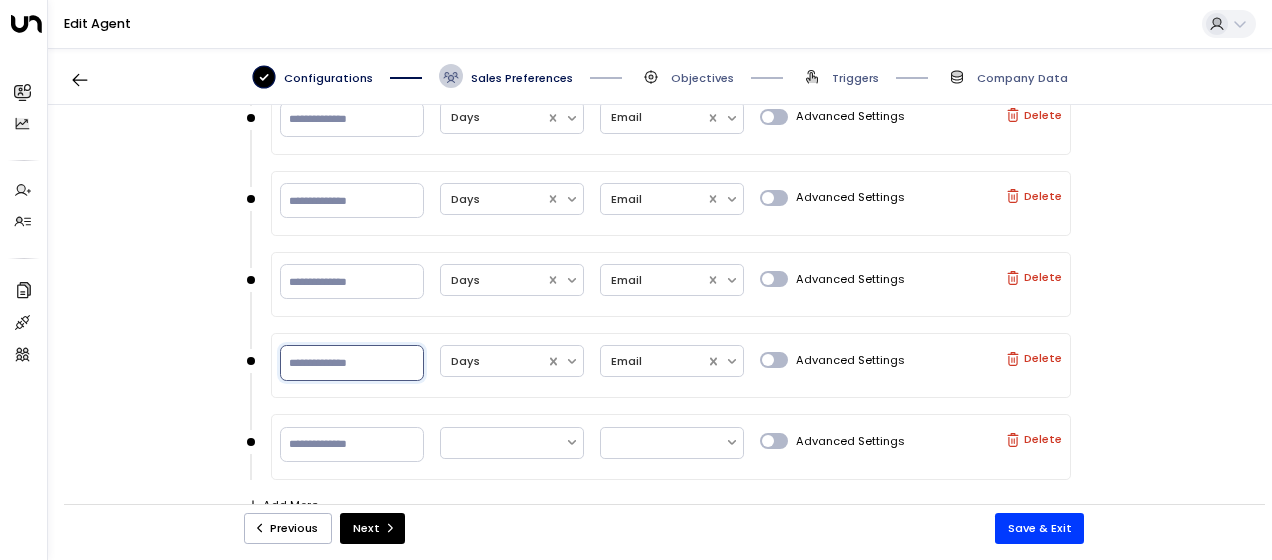 type on "**" 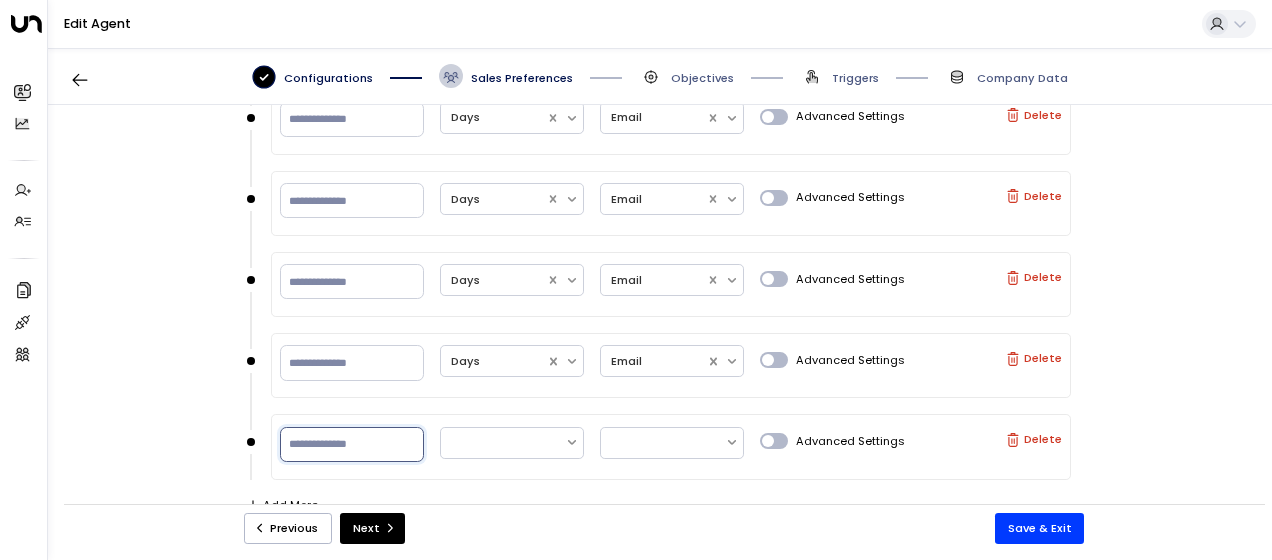 click at bounding box center (352, 444) 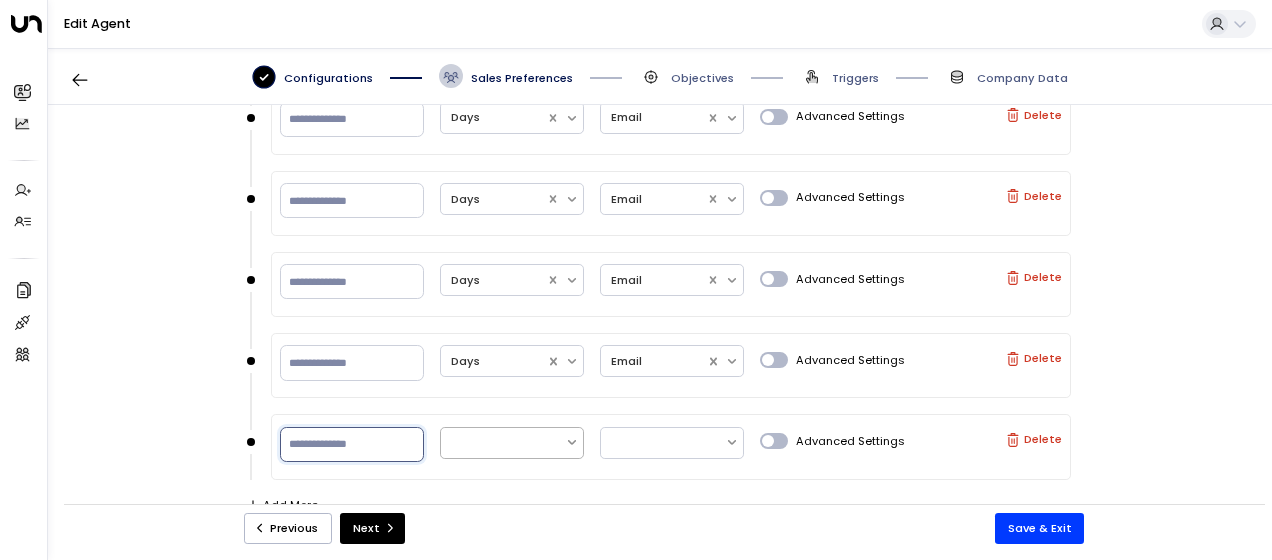 type on "*" 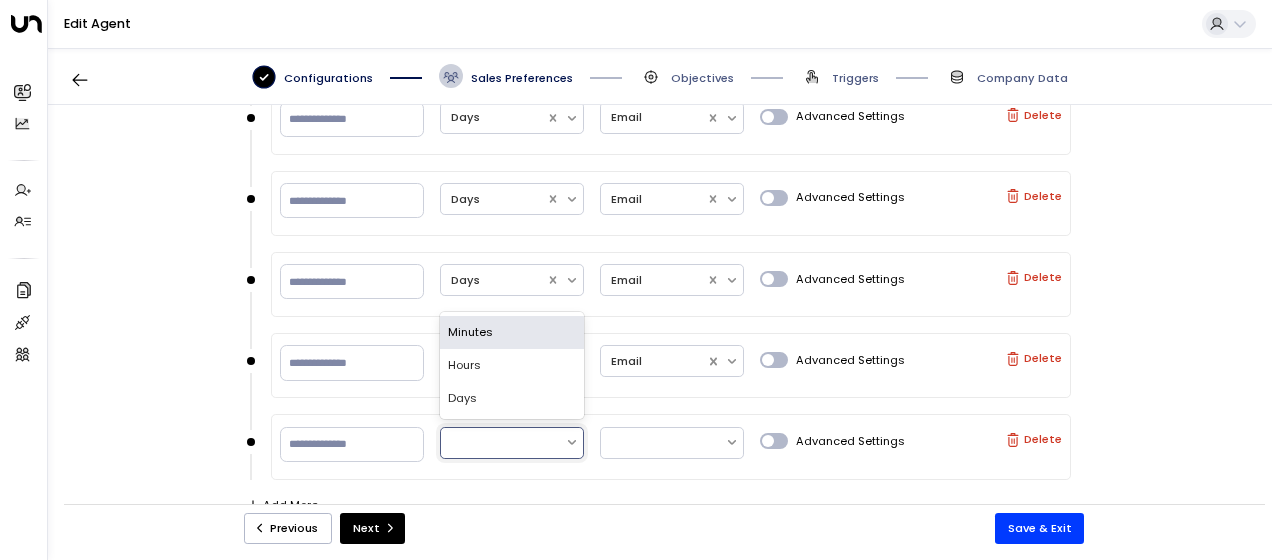 click at bounding box center (503, 442) 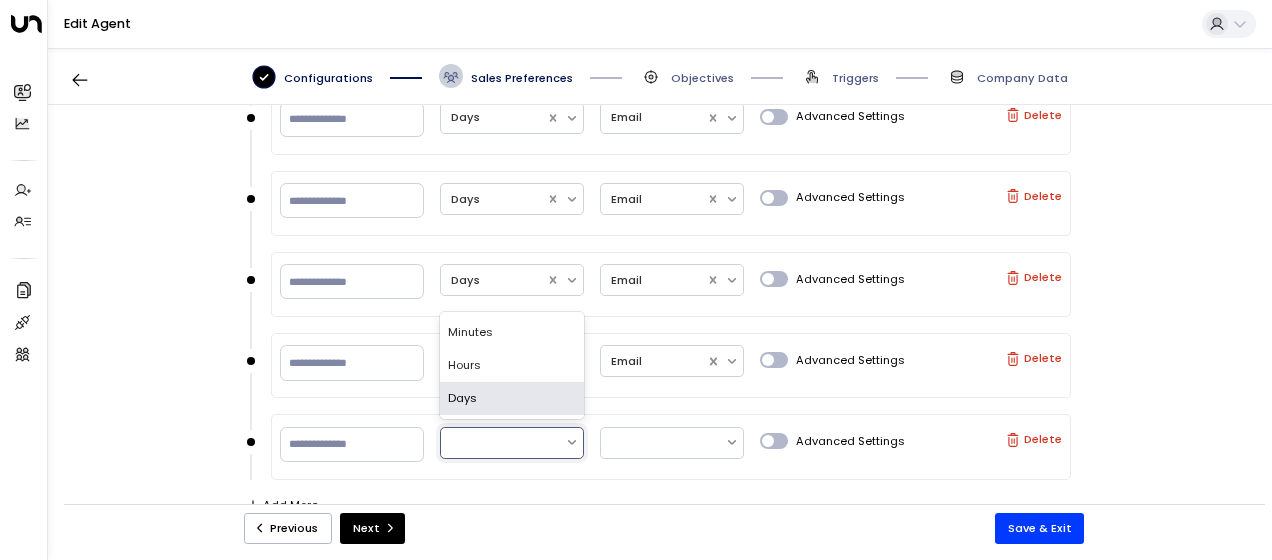 click on "Days" at bounding box center (512, 398) 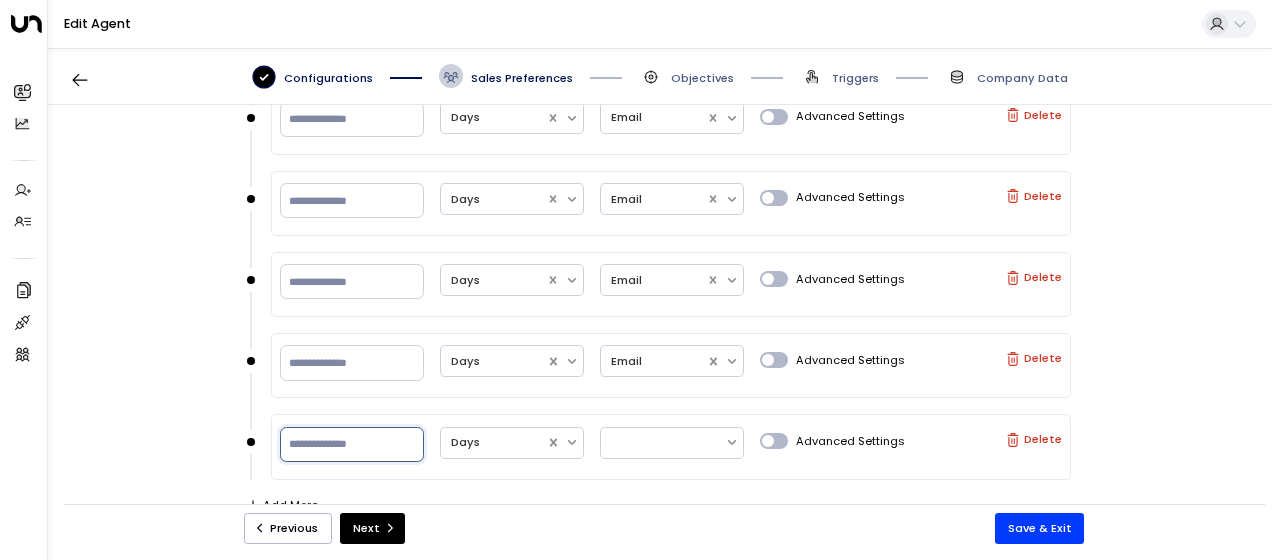 click on "*" at bounding box center (352, 444) 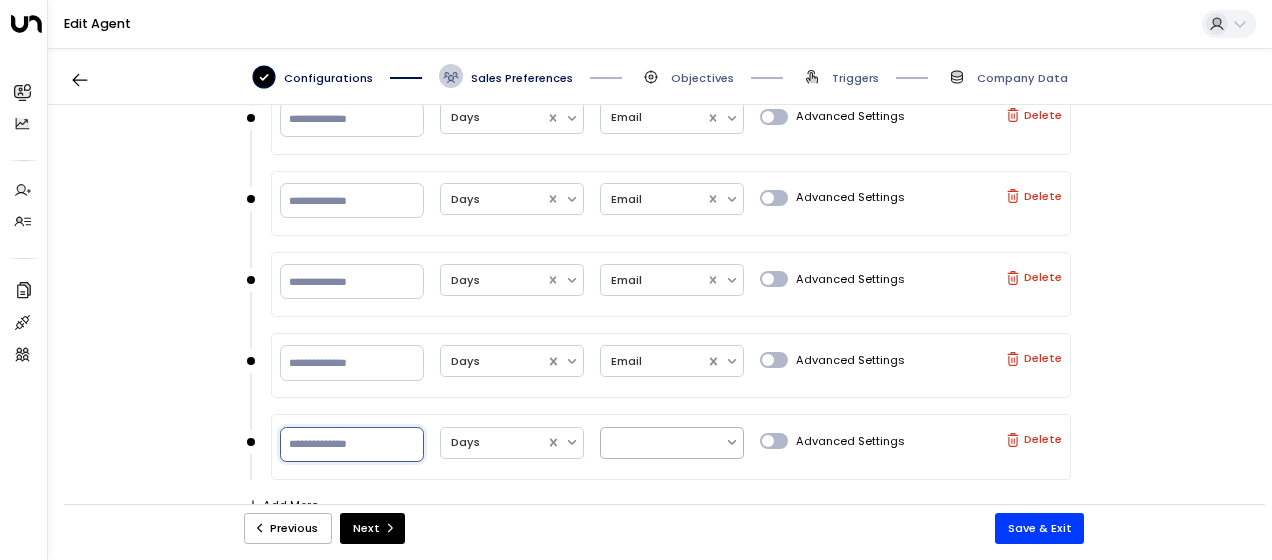 type on "**" 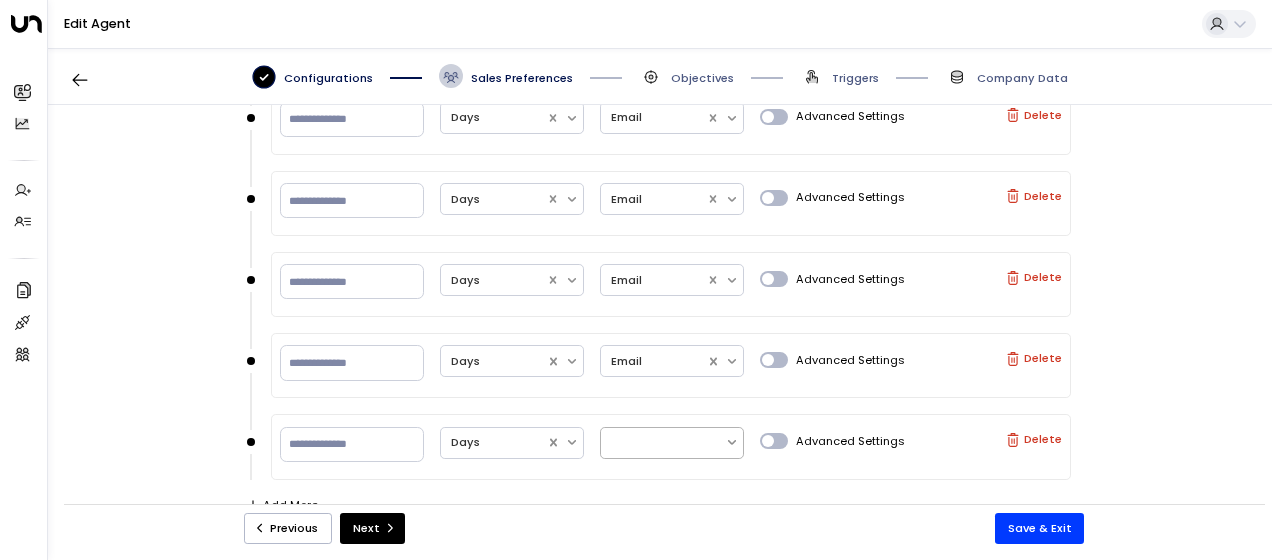 click at bounding box center (663, 442) 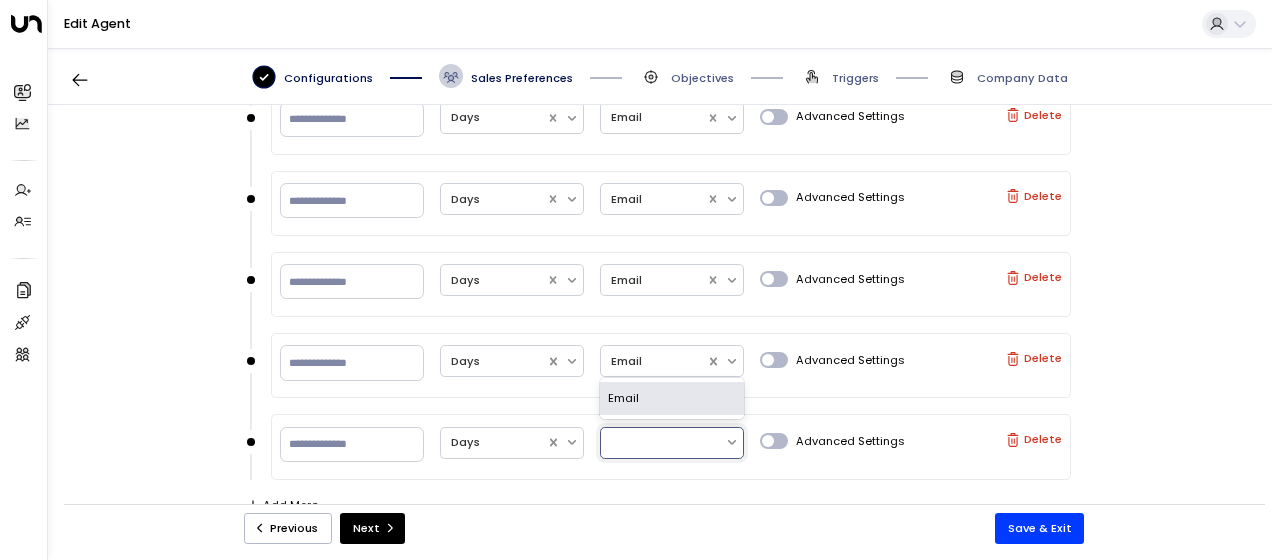 click on "Email" at bounding box center (672, 398) 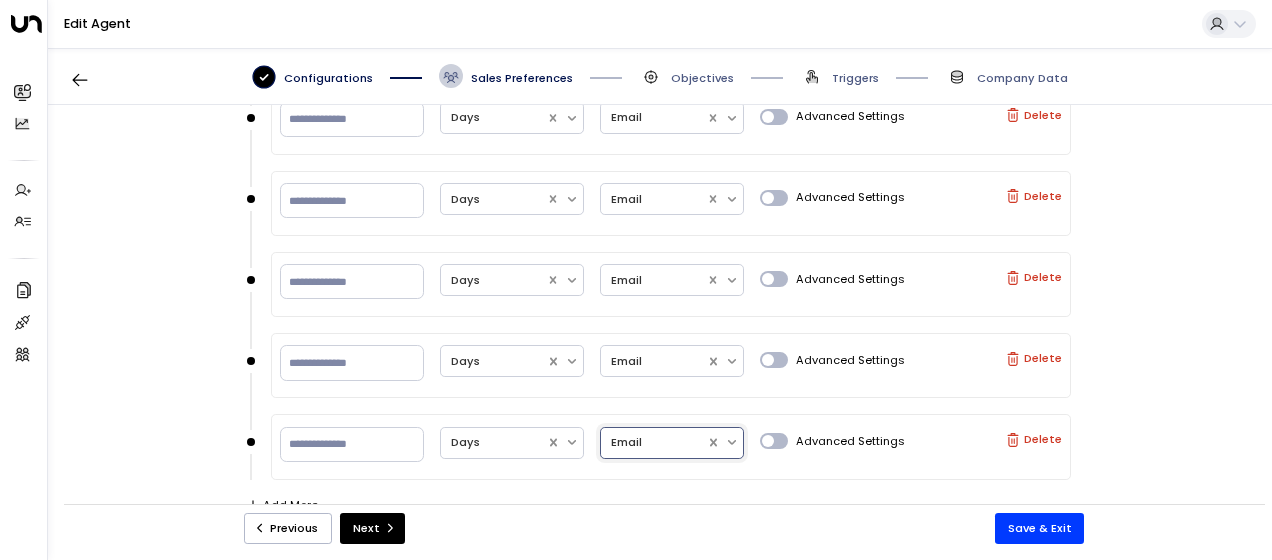 click on "Add More" at bounding box center [282, 505] 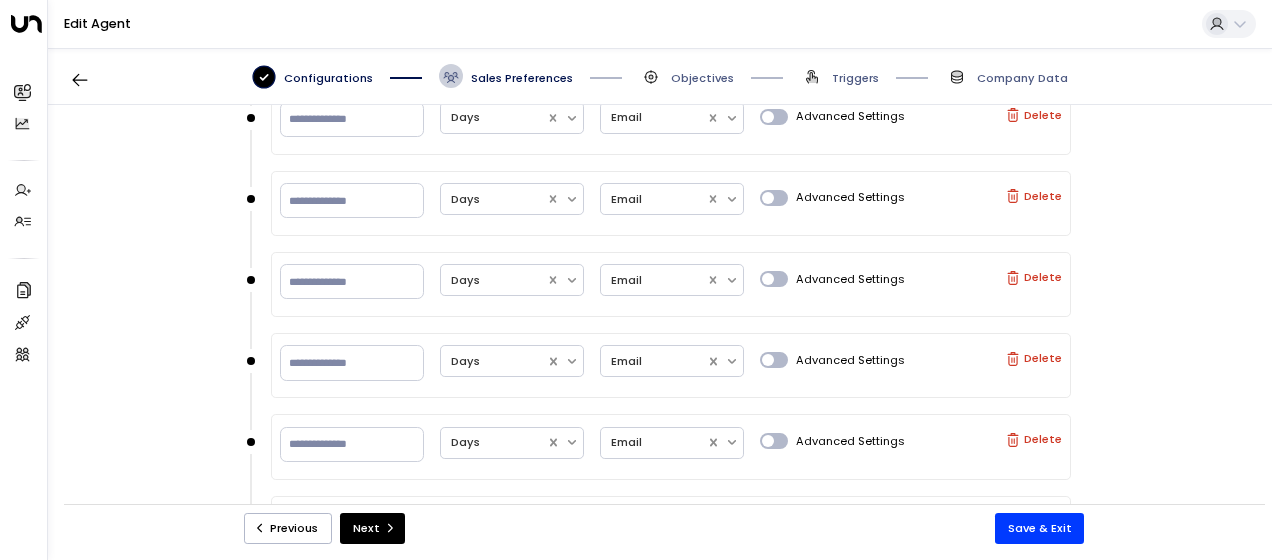 scroll, scrollTop: 1408, scrollLeft: 0, axis: vertical 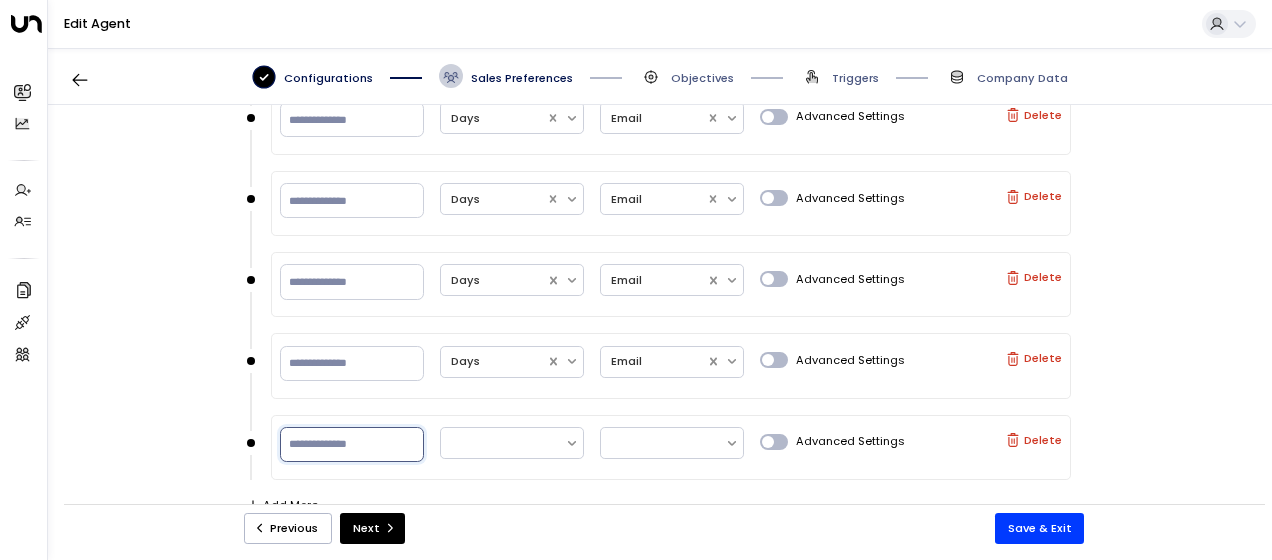 click at bounding box center (352, 444) 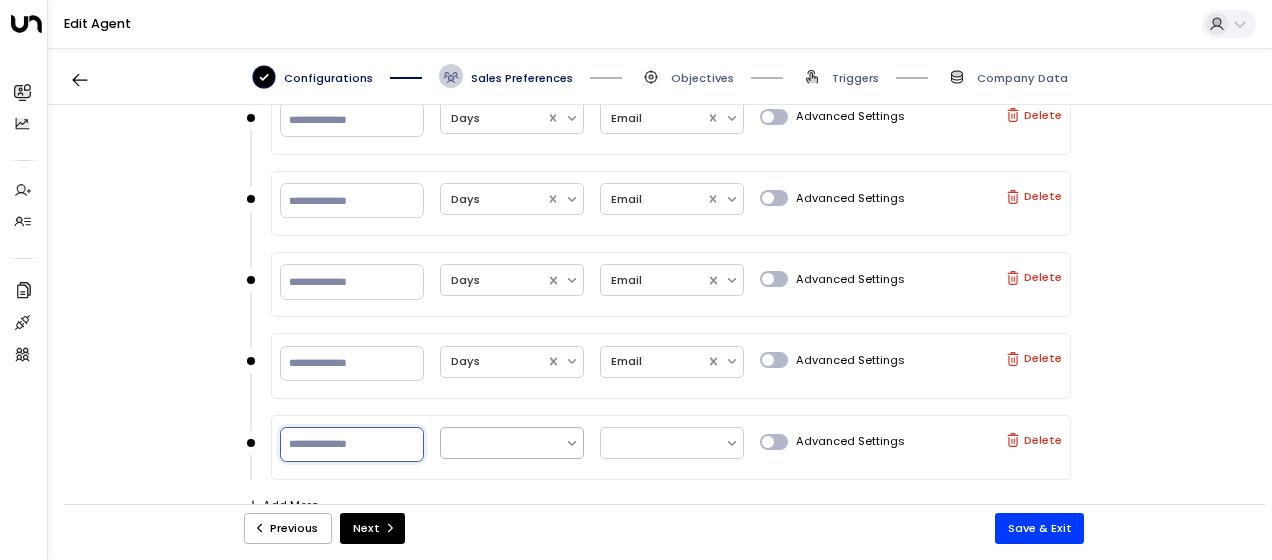 type on "**" 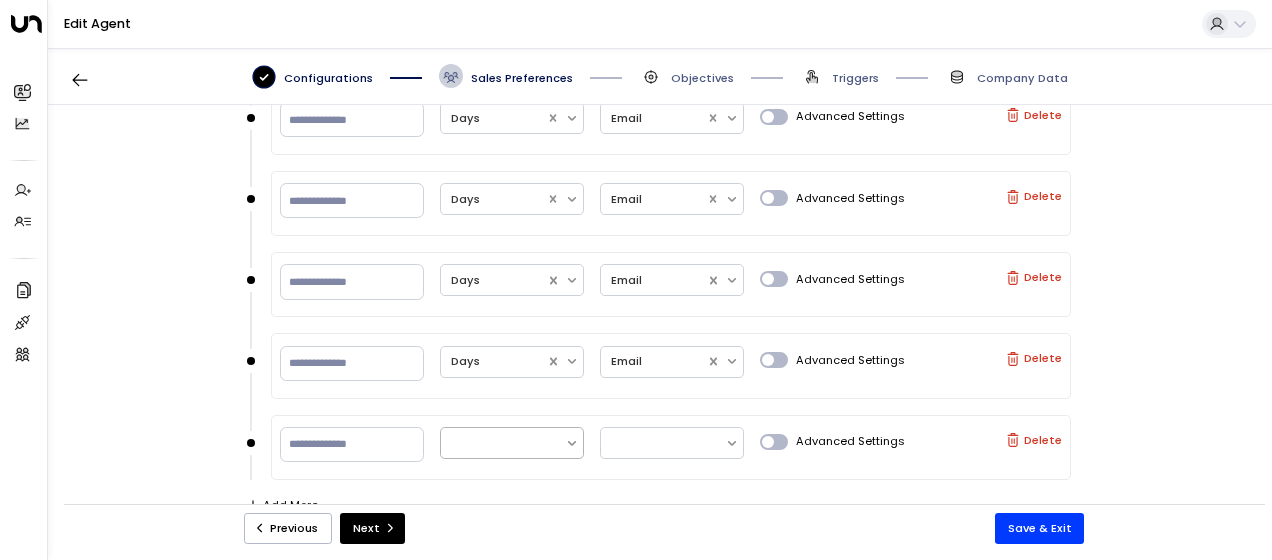 click at bounding box center (503, 442) 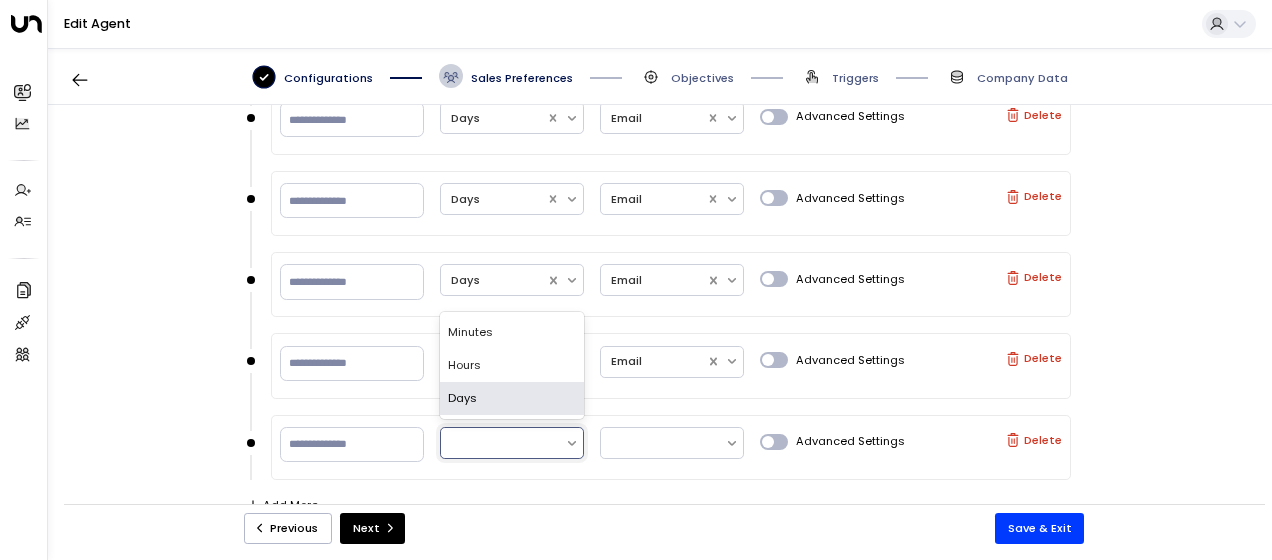 click on "Days" at bounding box center [512, 398] 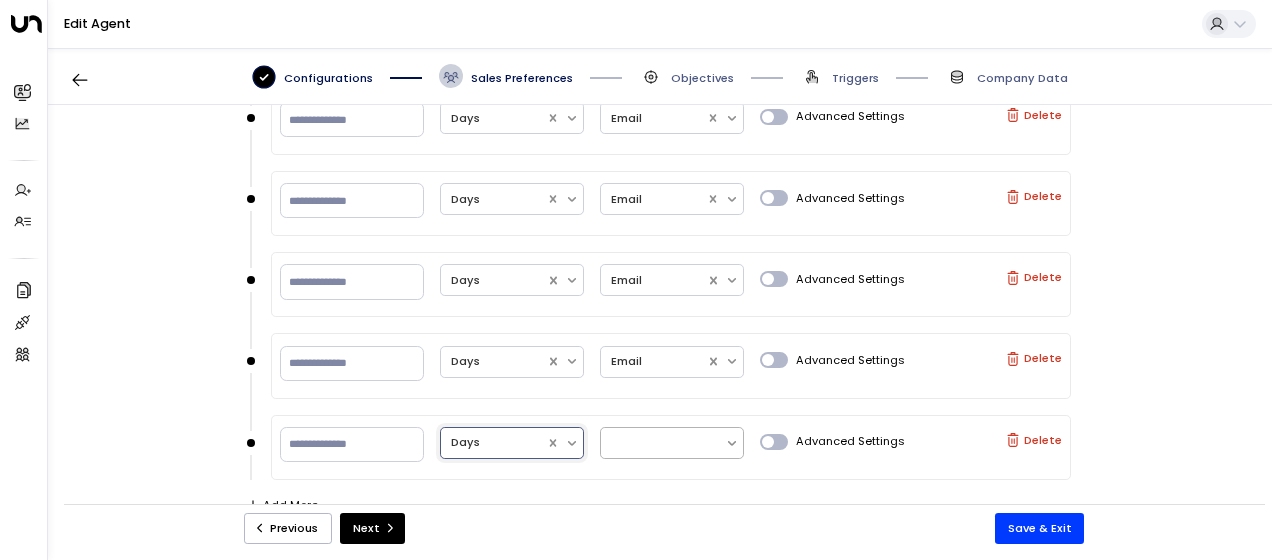 click at bounding box center [663, 442] 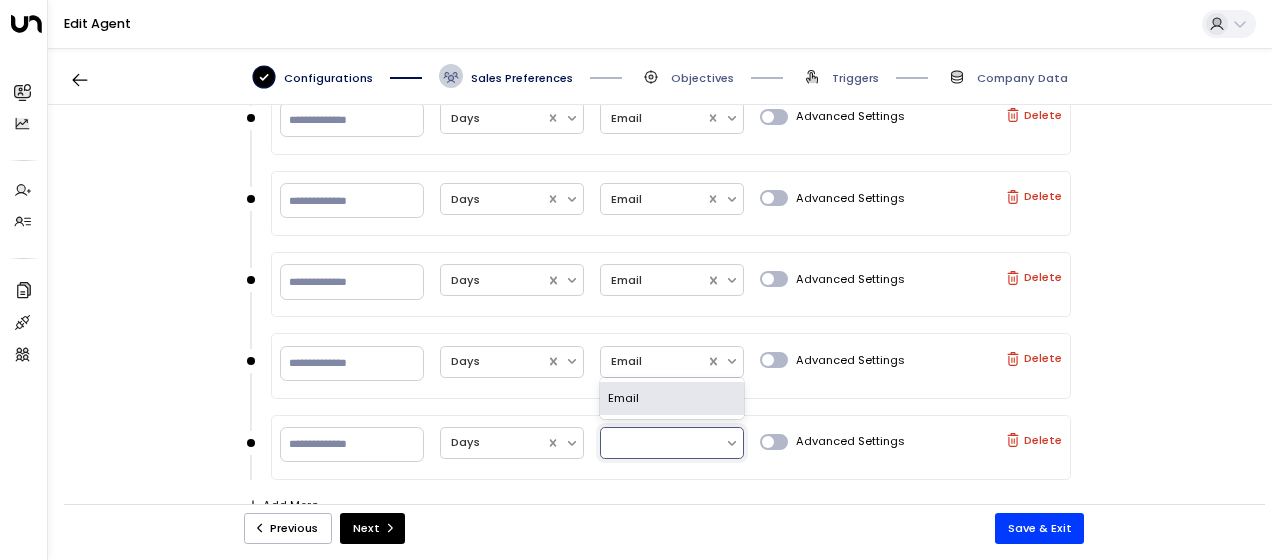 click on "Email" at bounding box center [672, 398] 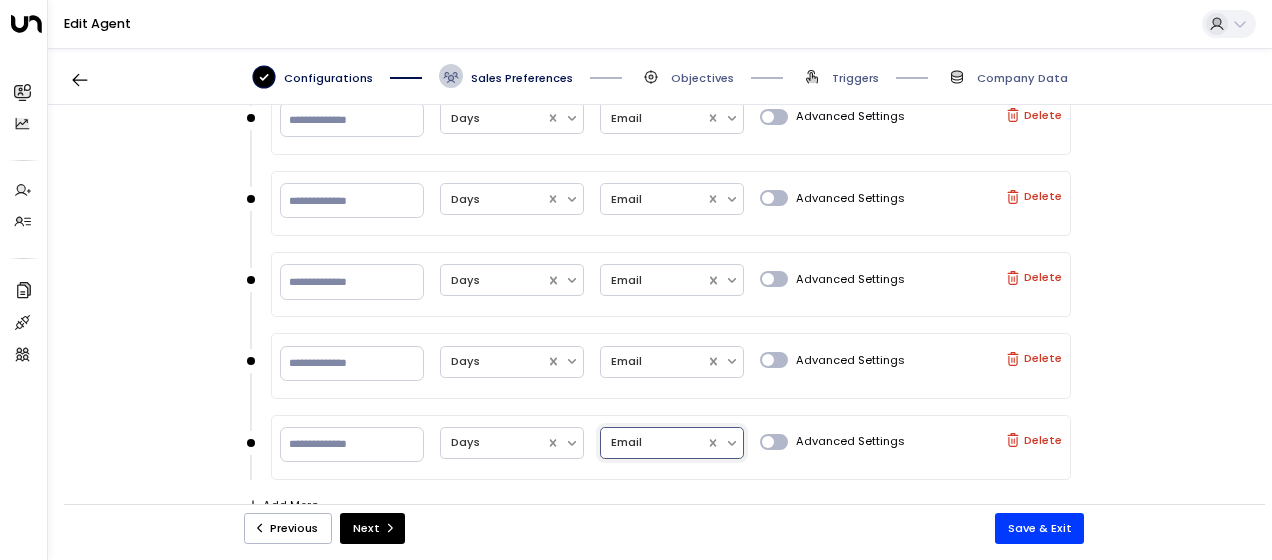 click on "Add More" at bounding box center (282, 505) 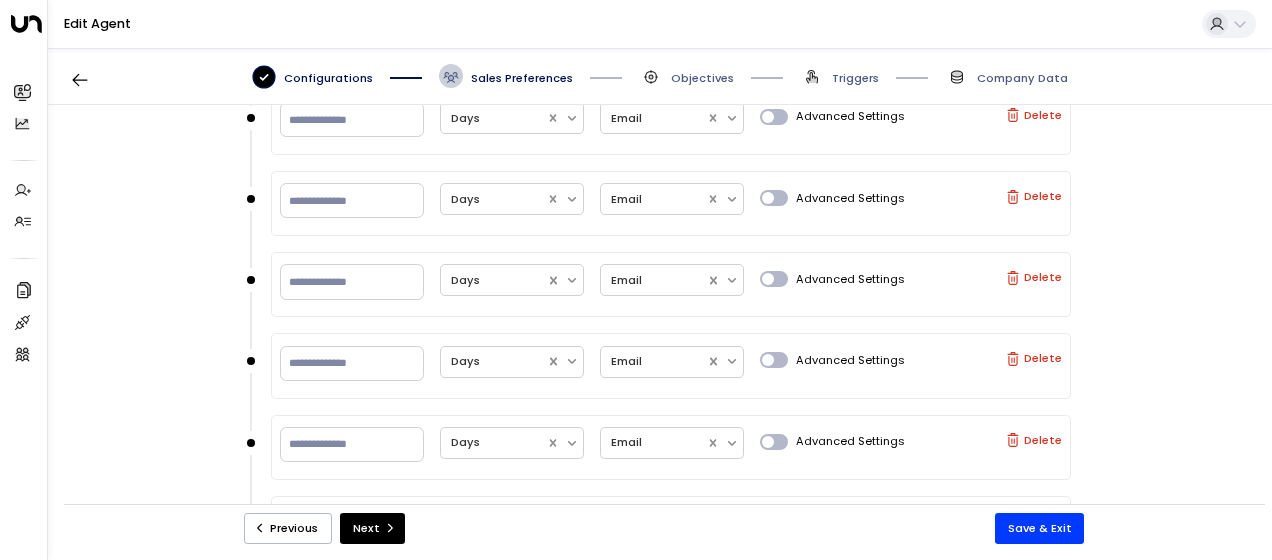 scroll, scrollTop: 1488, scrollLeft: 0, axis: vertical 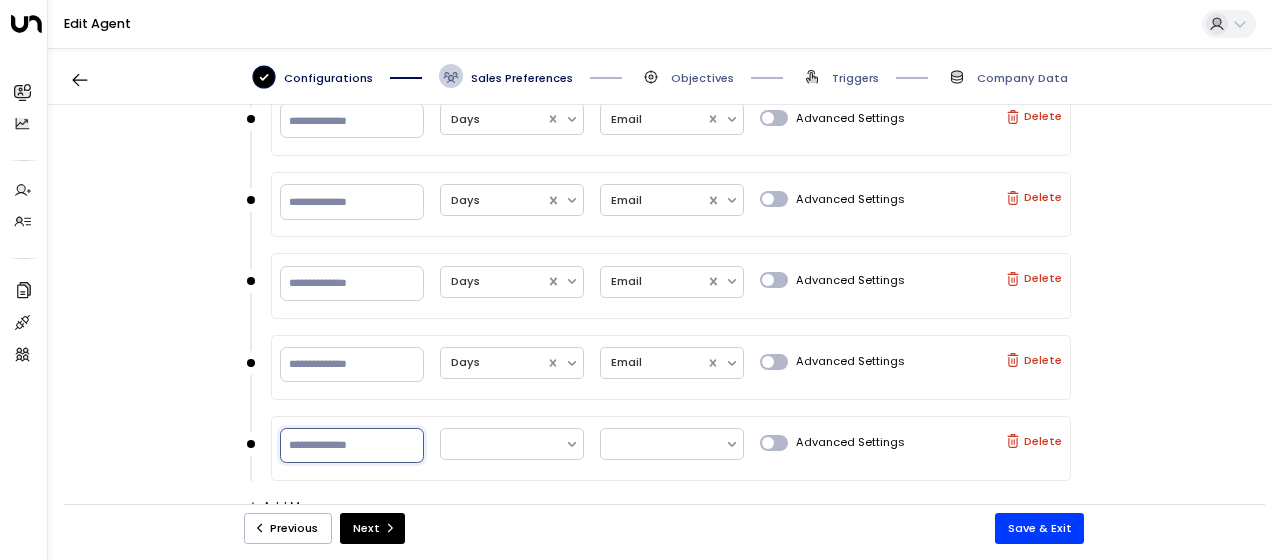 click at bounding box center [352, 445] 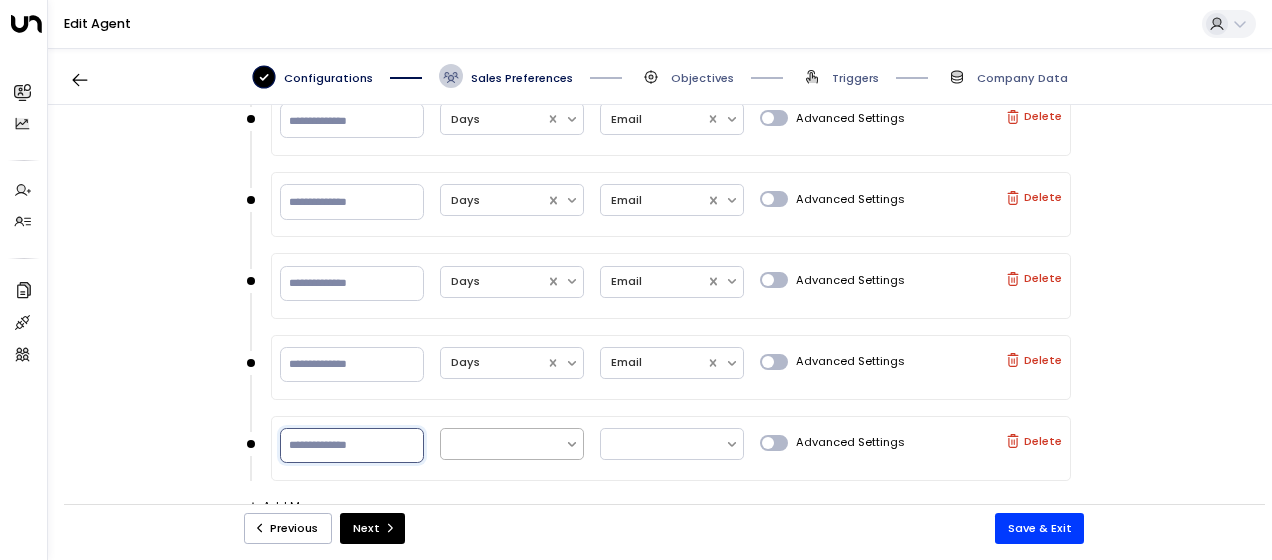 type on "**" 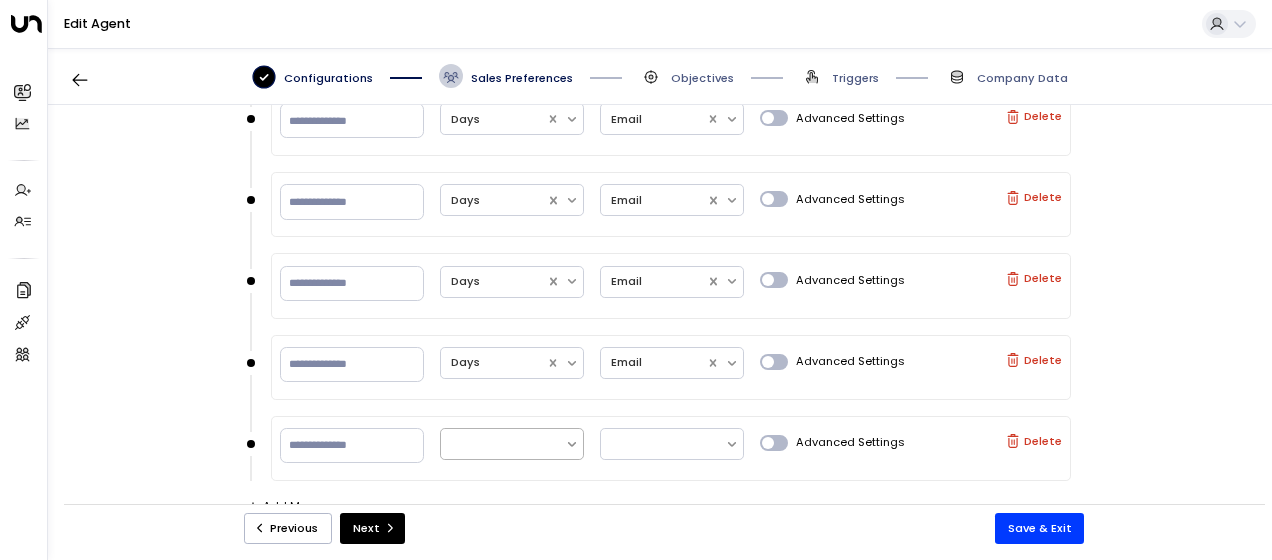 click at bounding box center (503, 443) 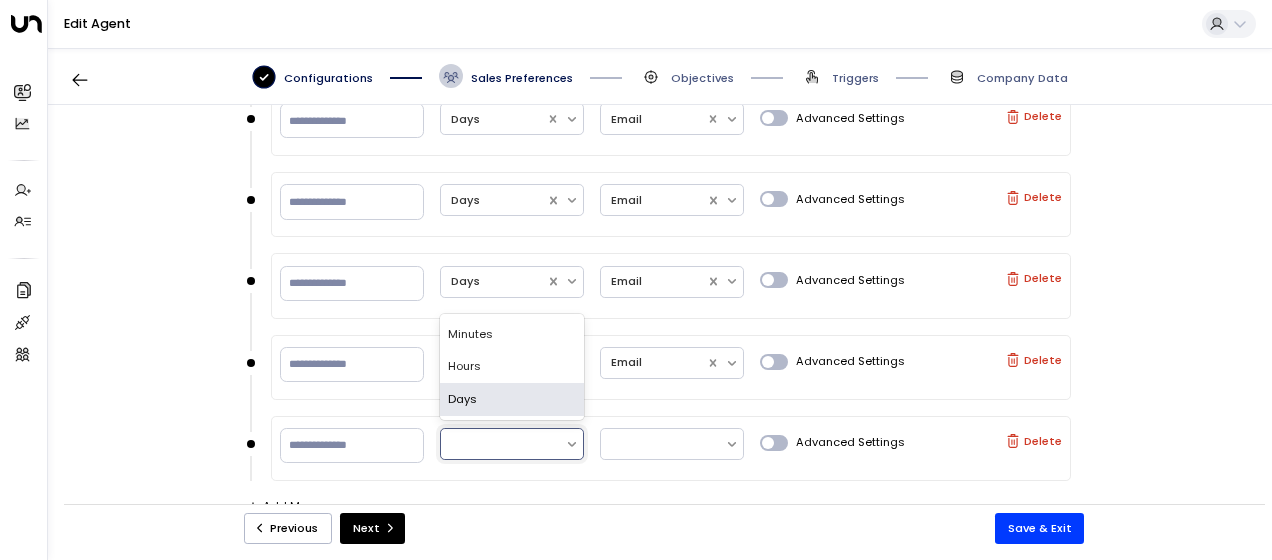 click on "Days" at bounding box center [512, 399] 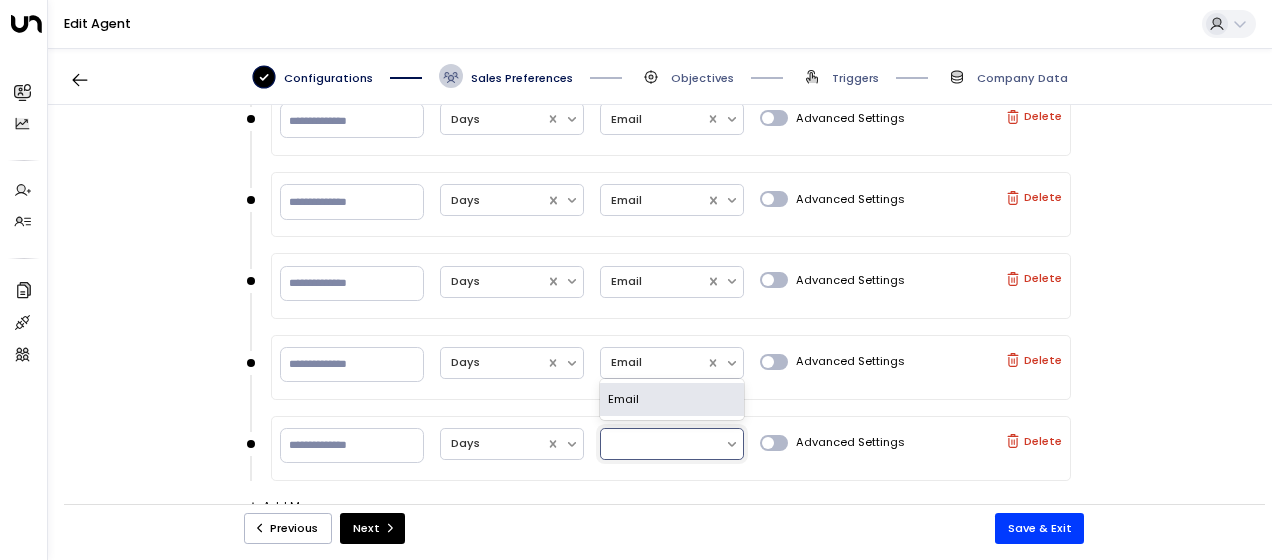 click at bounding box center (663, 443) 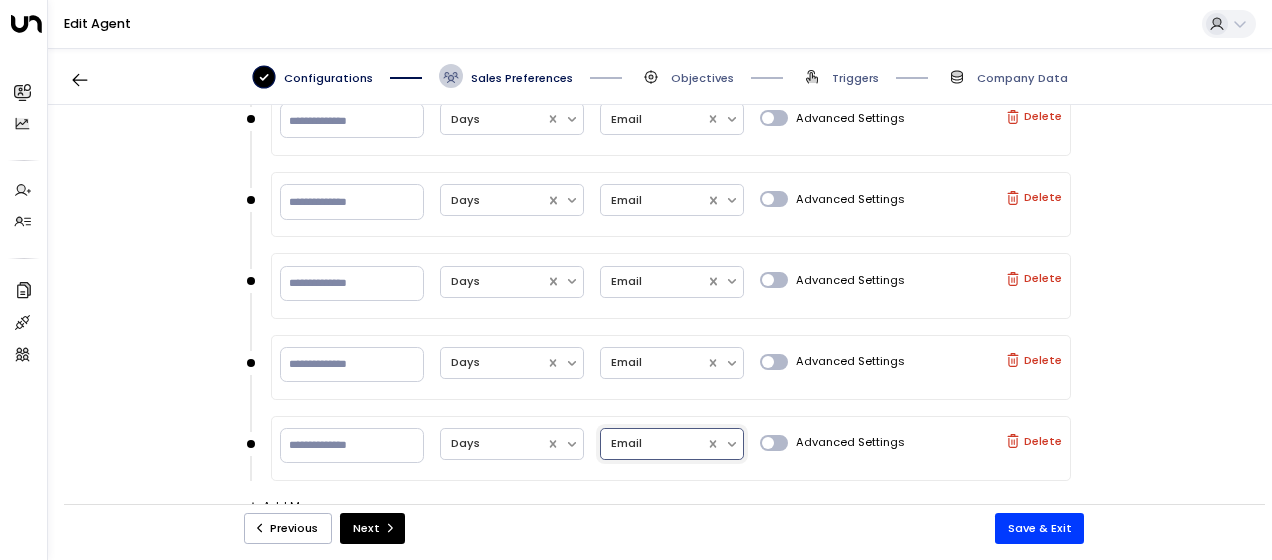 click on "Add More" at bounding box center (282, 506) 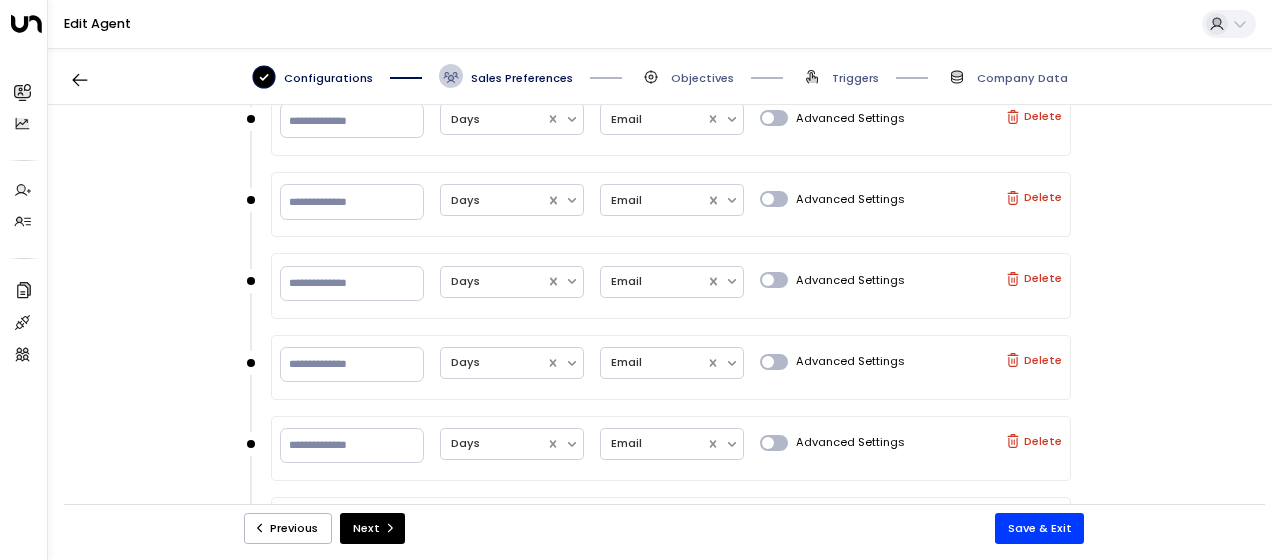 scroll, scrollTop: 1569, scrollLeft: 0, axis: vertical 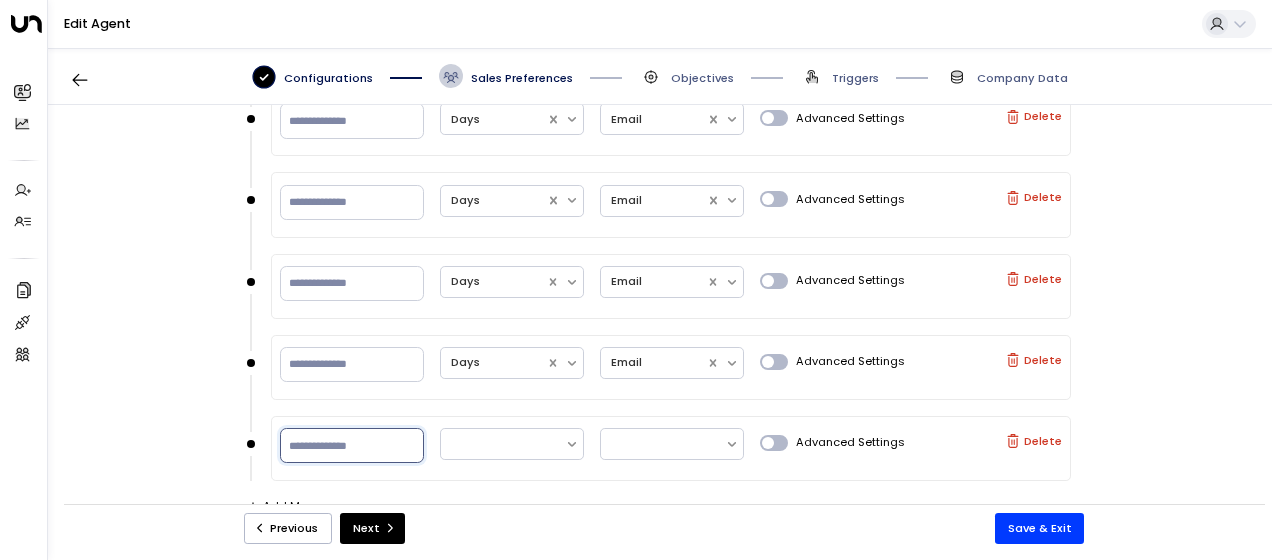 click at bounding box center (352, 445) 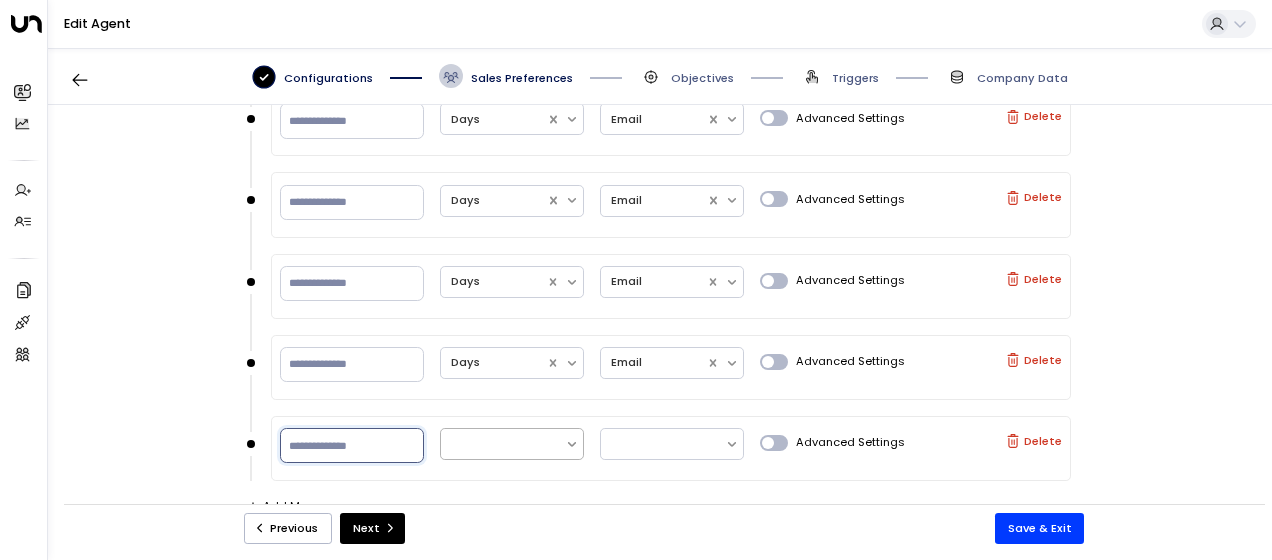 type on "**" 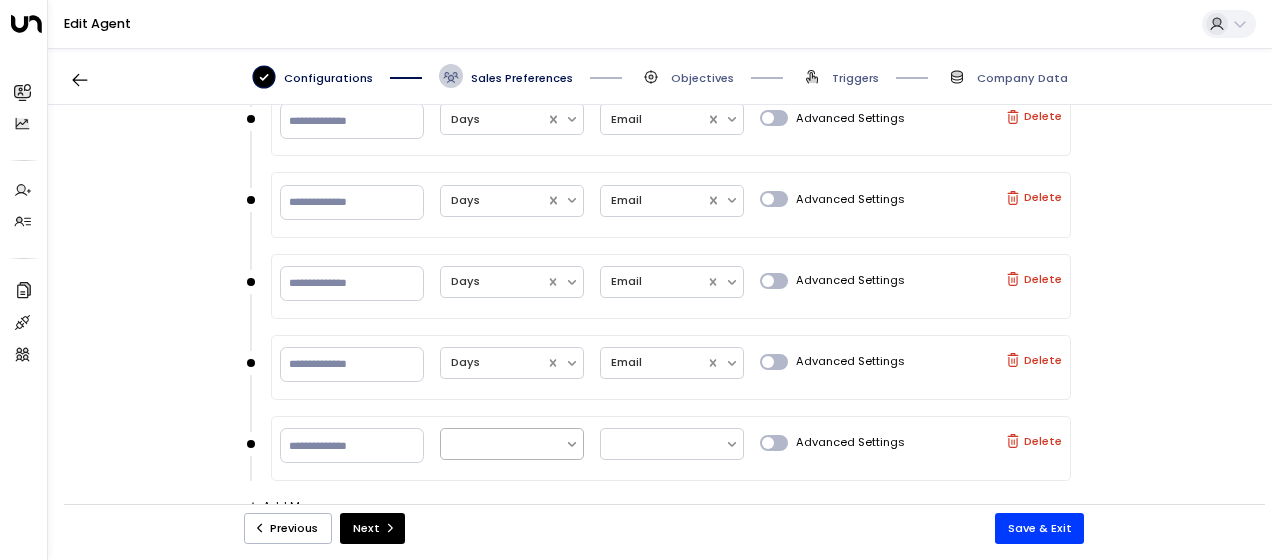 click at bounding box center [503, 444] 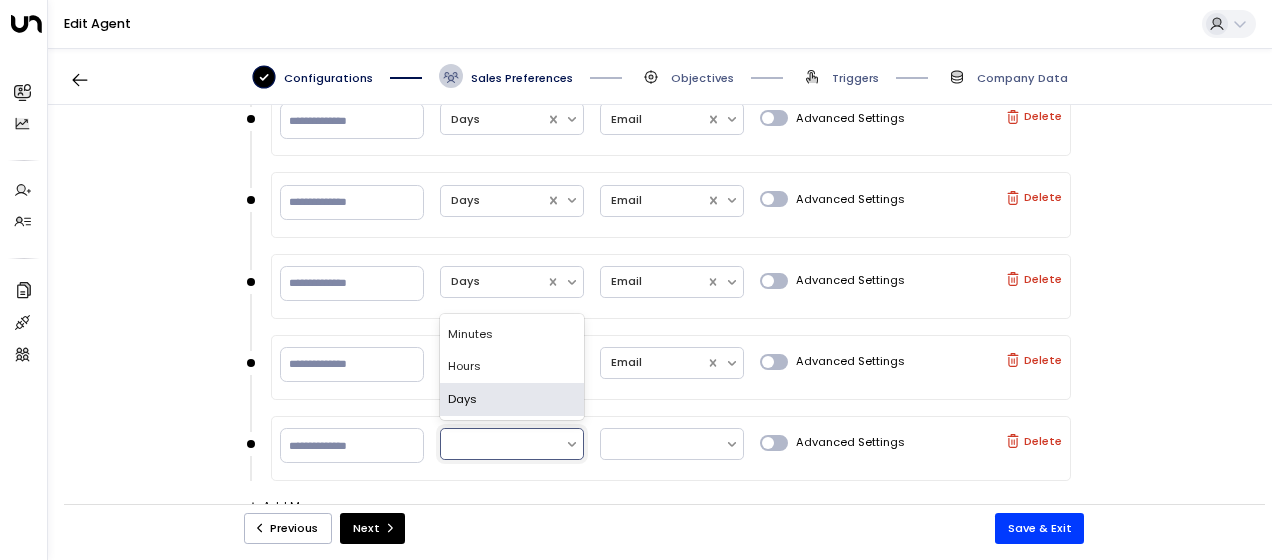 click on "Days" at bounding box center (512, 399) 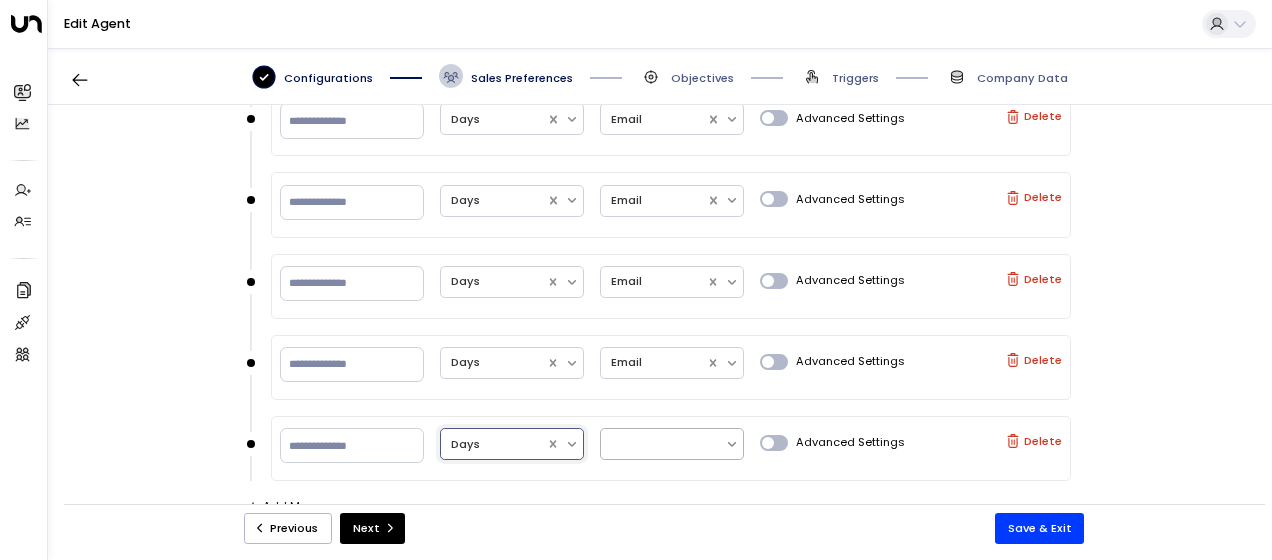 click at bounding box center (663, 444) 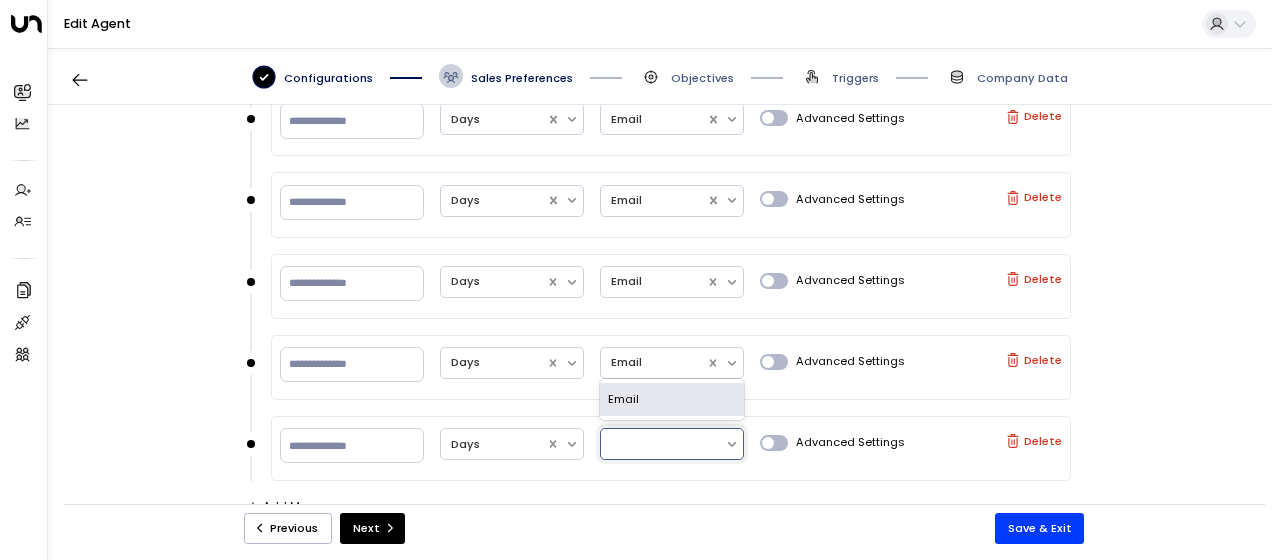click on "Email" at bounding box center [672, 399] 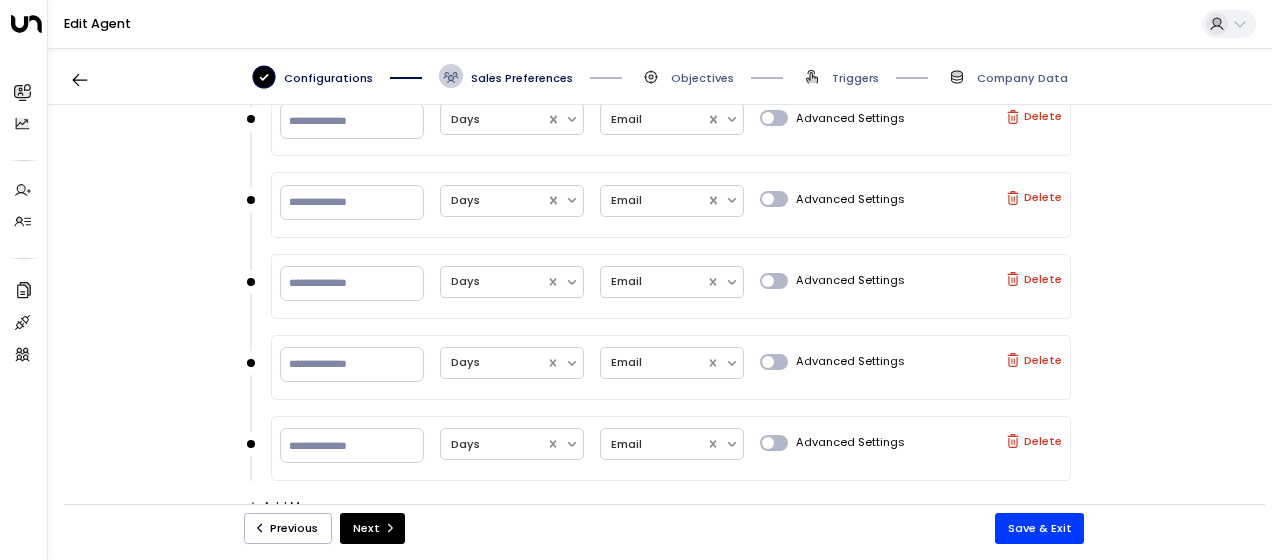 click on "Add More" at bounding box center [282, 506] 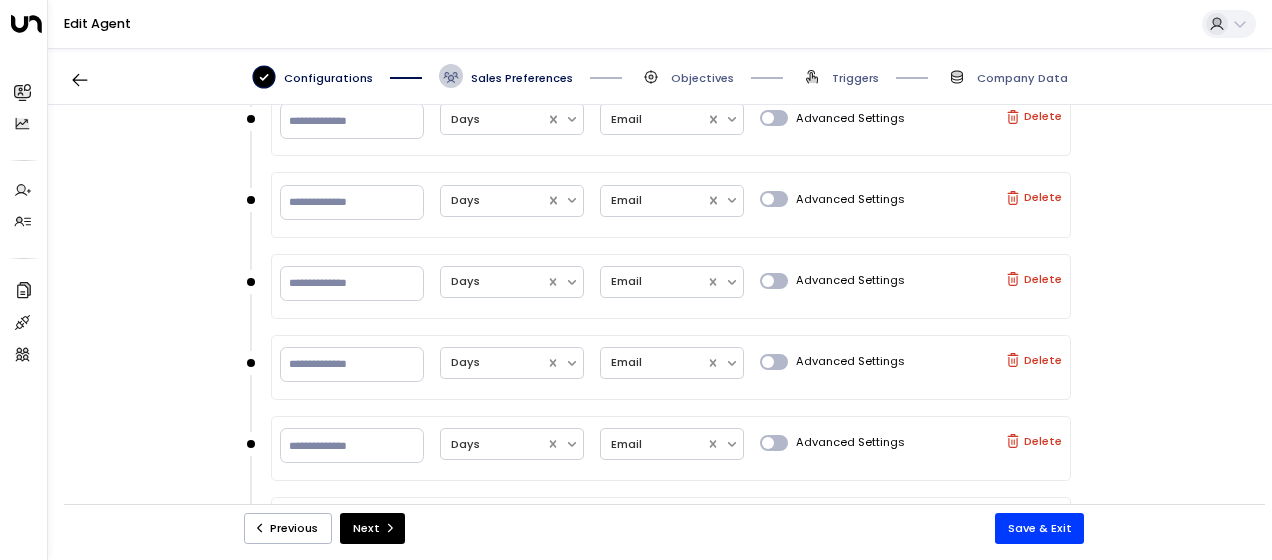 scroll, scrollTop: 1649, scrollLeft: 0, axis: vertical 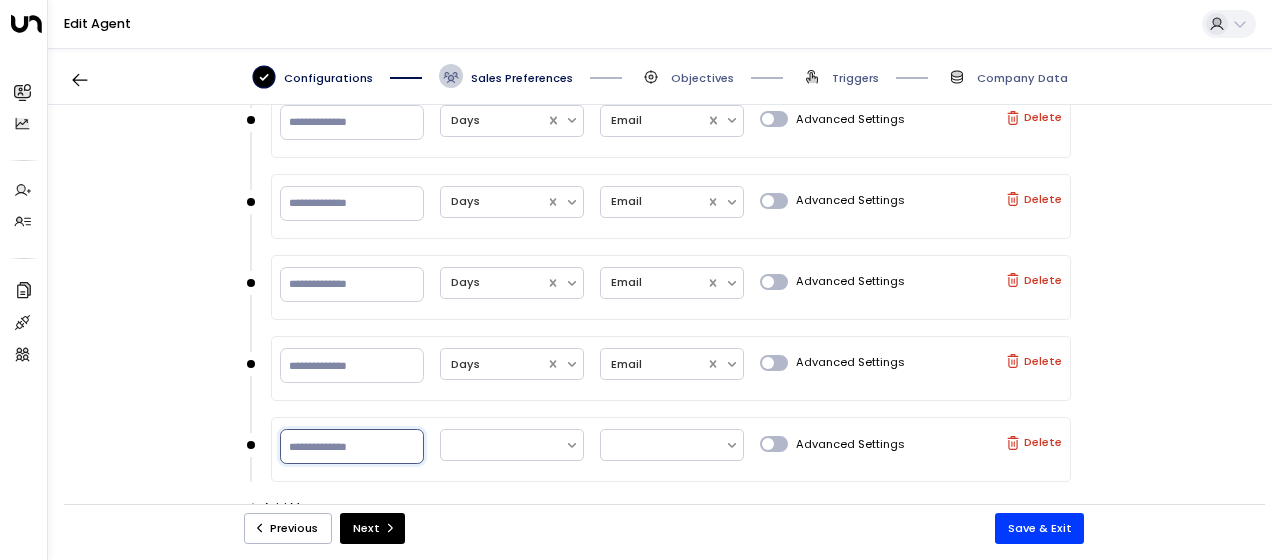 click at bounding box center (352, 446) 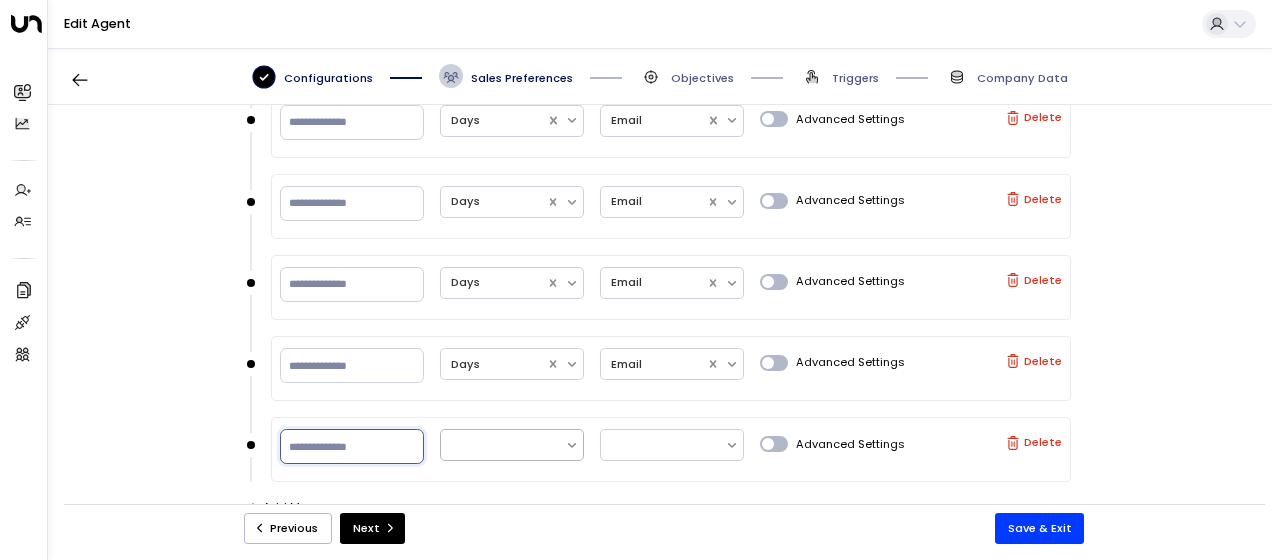 type on "**" 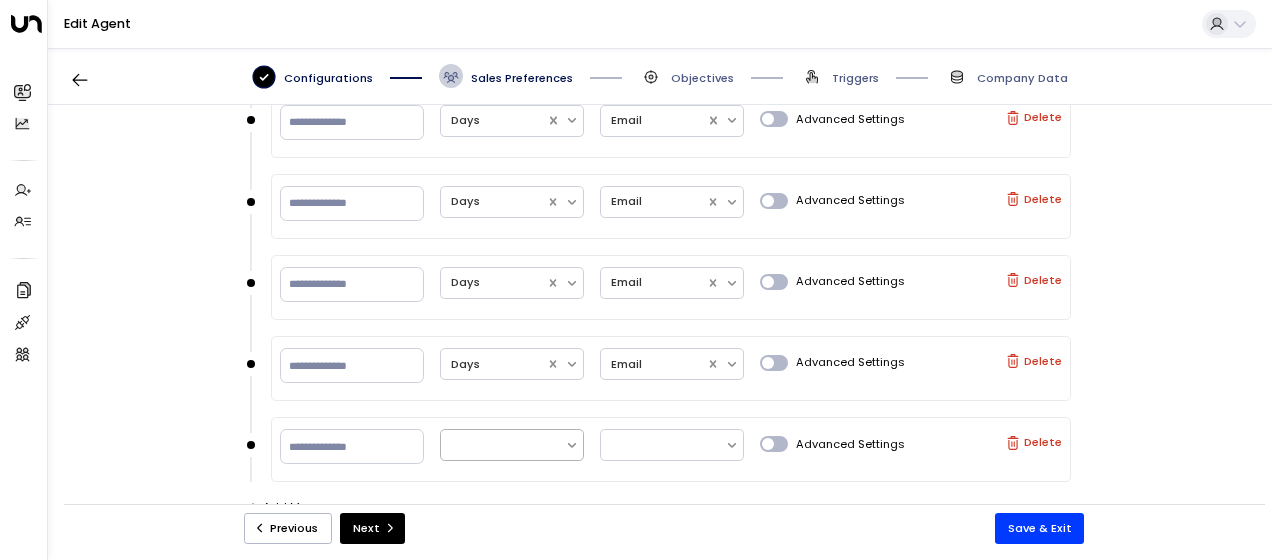 click at bounding box center [503, 445] 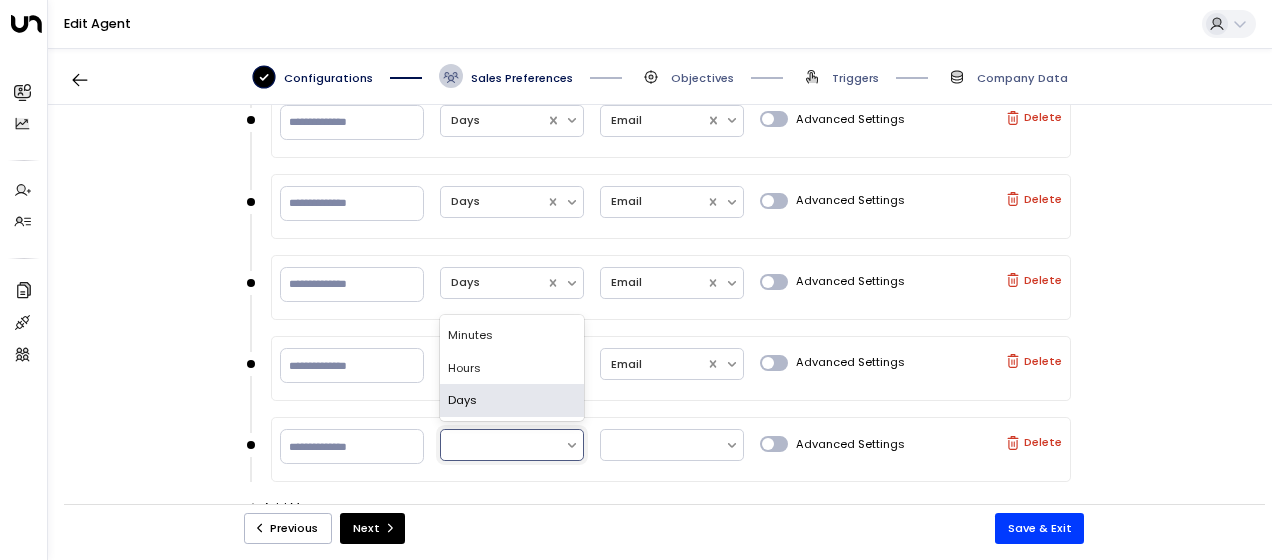 click on "Days" at bounding box center [512, 400] 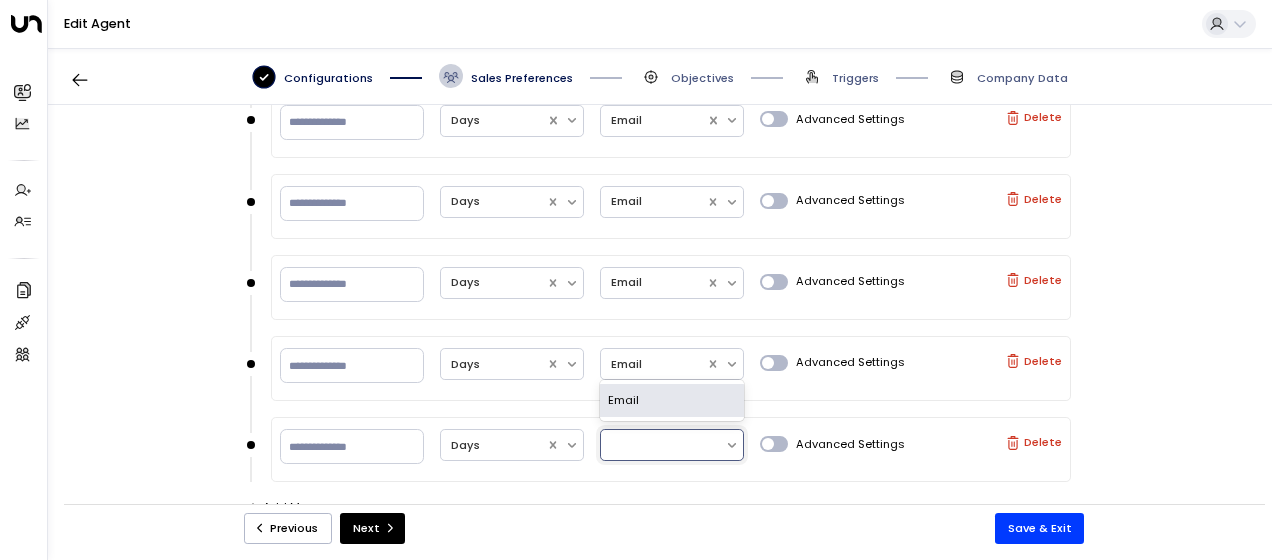 click at bounding box center (663, 445) 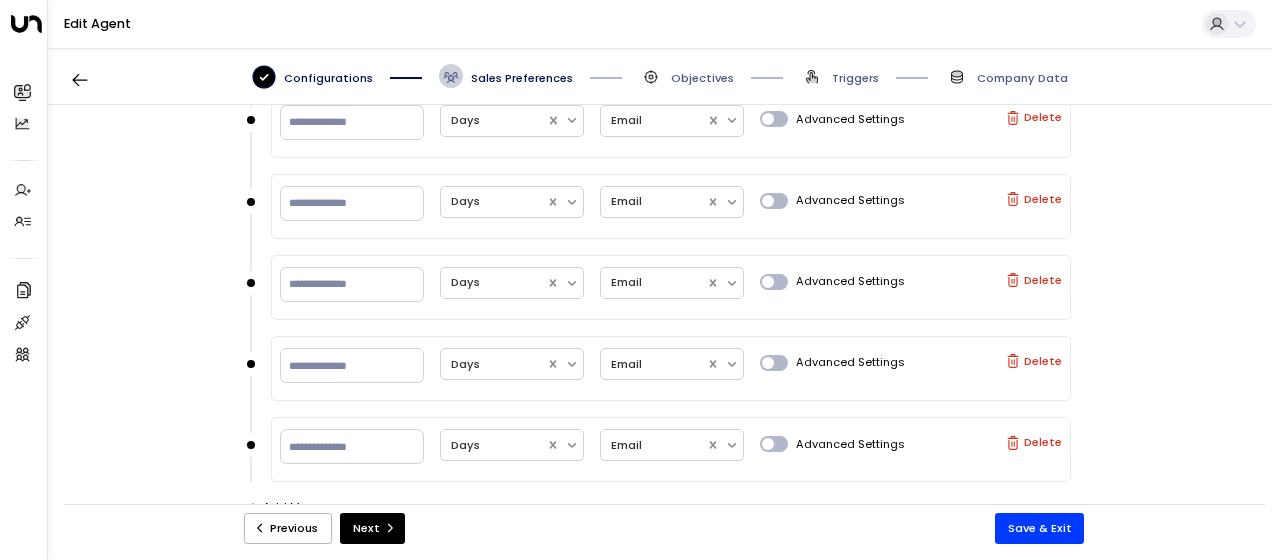 click on "Add More" at bounding box center [282, 507] 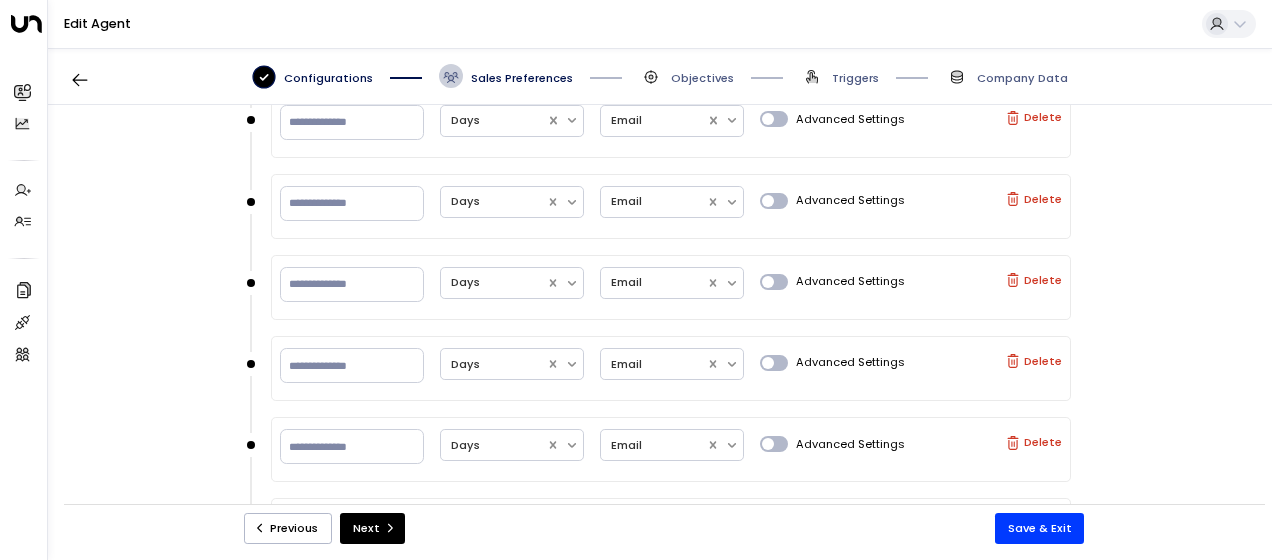 scroll, scrollTop: 1730, scrollLeft: 0, axis: vertical 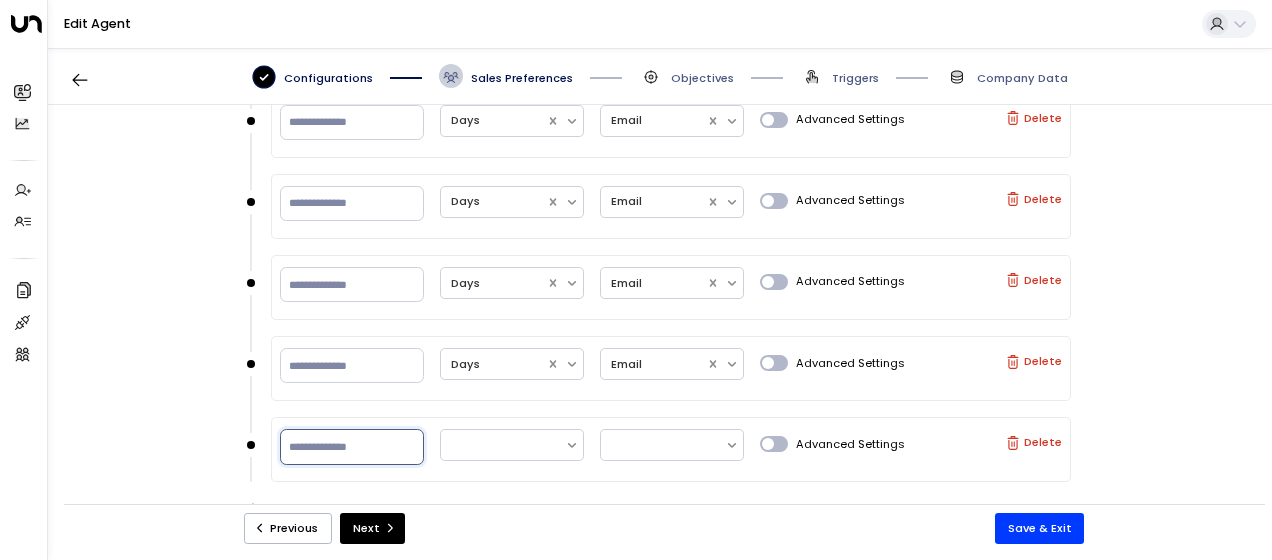 click at bounding box center (352, 446) 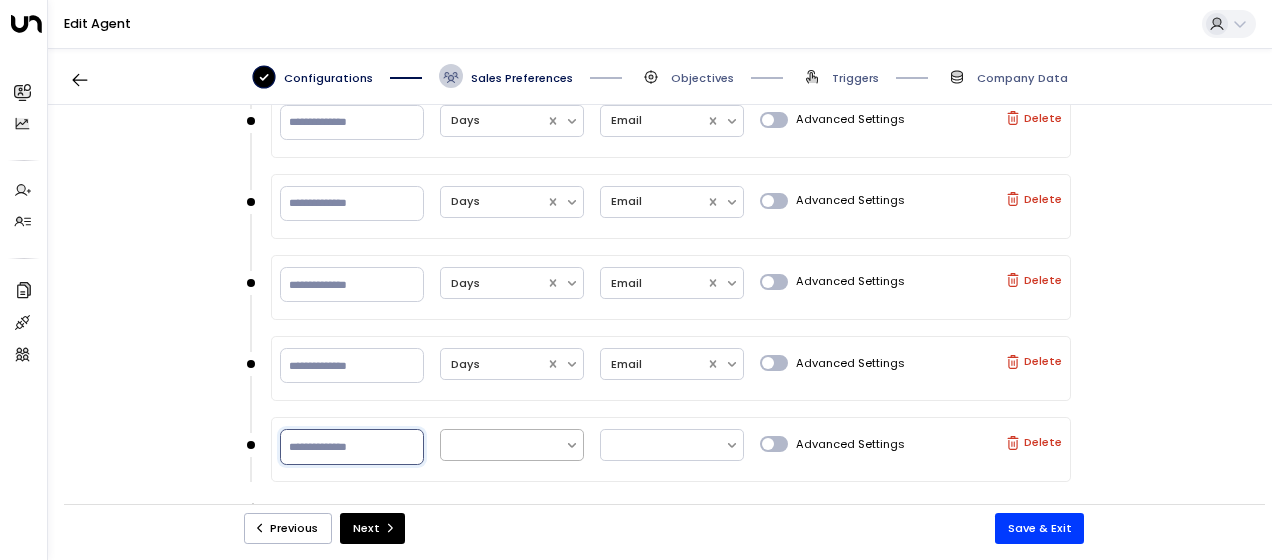 type on "**" 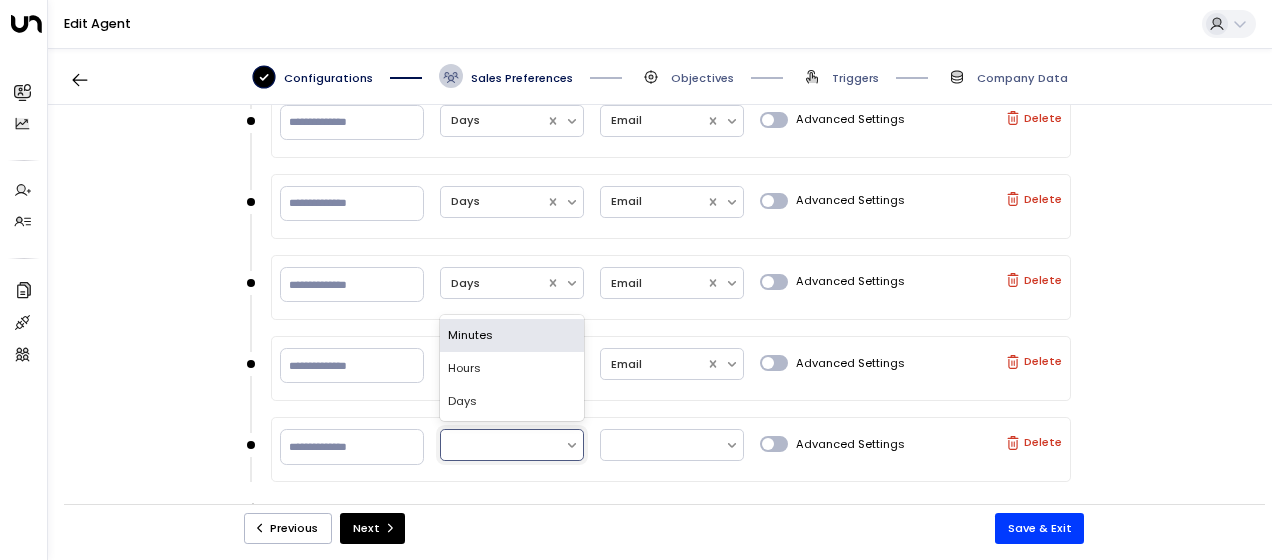 click at bounding box center (503, 445) 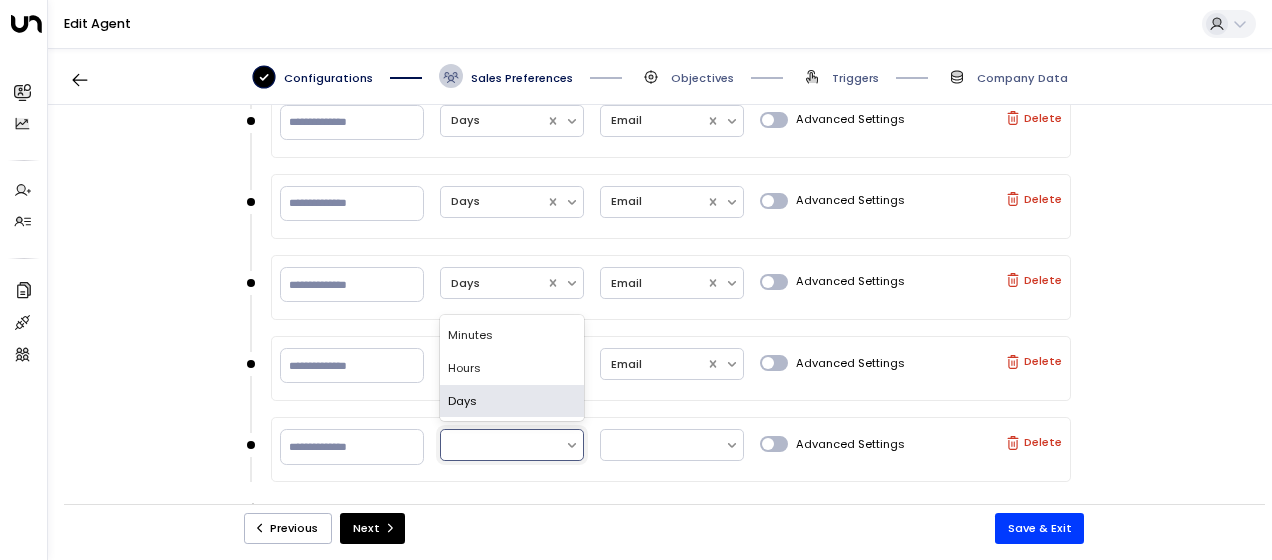 click on "Days" at bounding box center [512, 401] 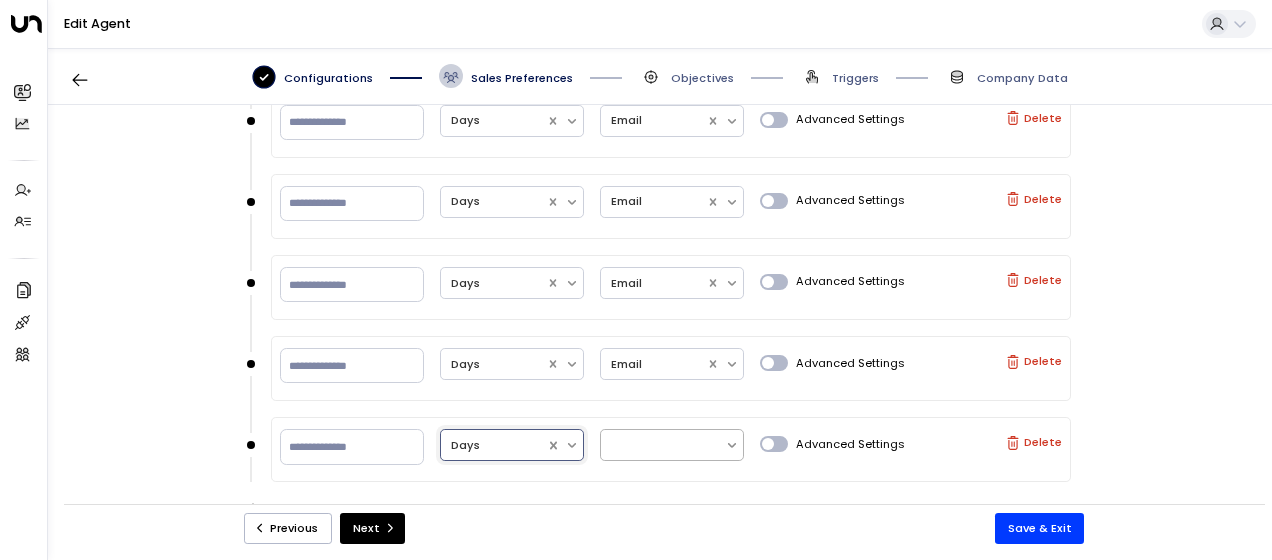 click at bounding box center (663, 445) 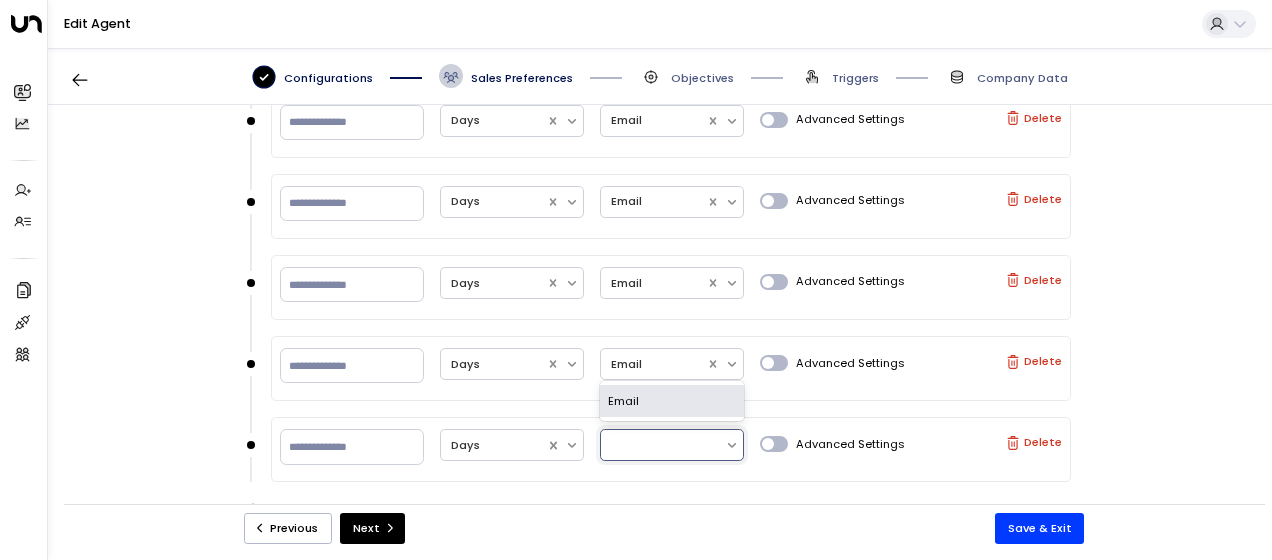 click on "Email" at bounding box center [672, 401] 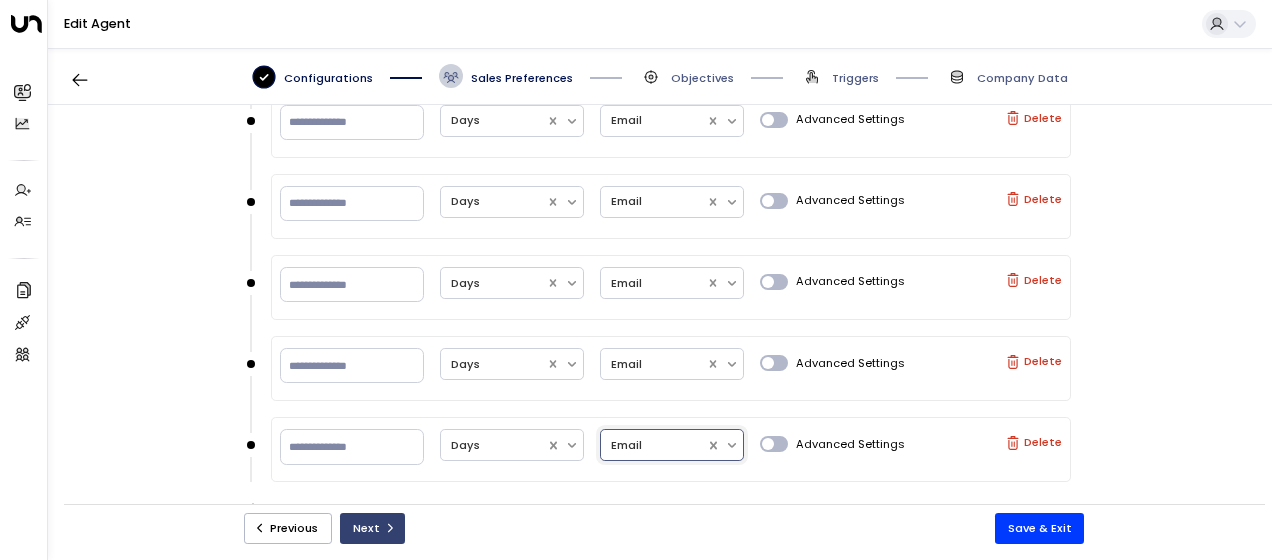 click on "Next" at bounding box center (372, 528) 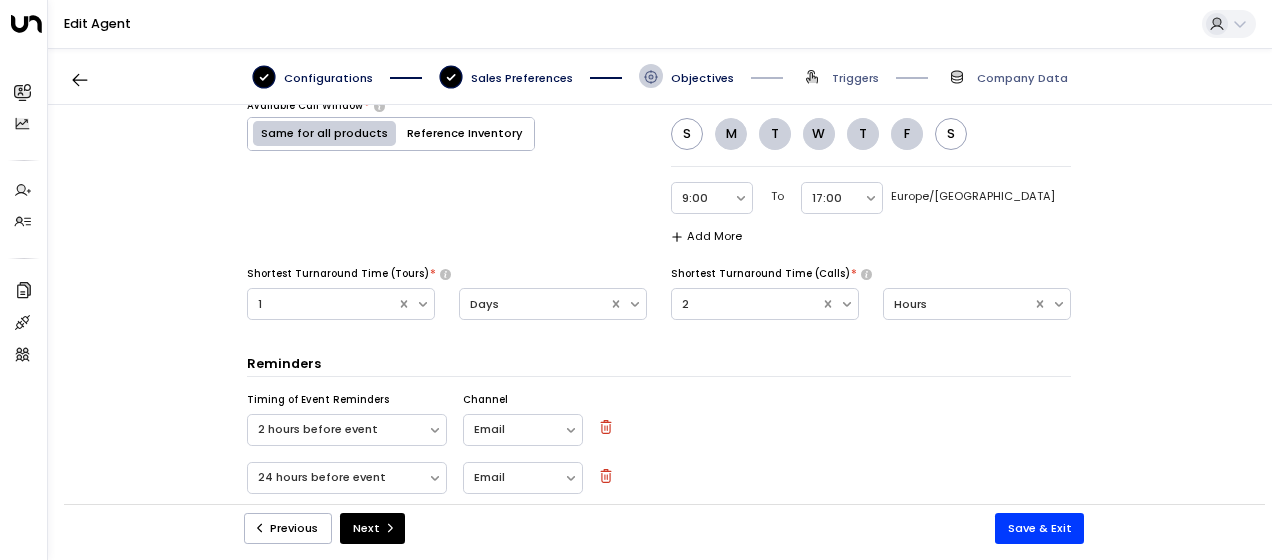 scroll, scrollTop: 1292, scrollLeft: 0, axis: vertical 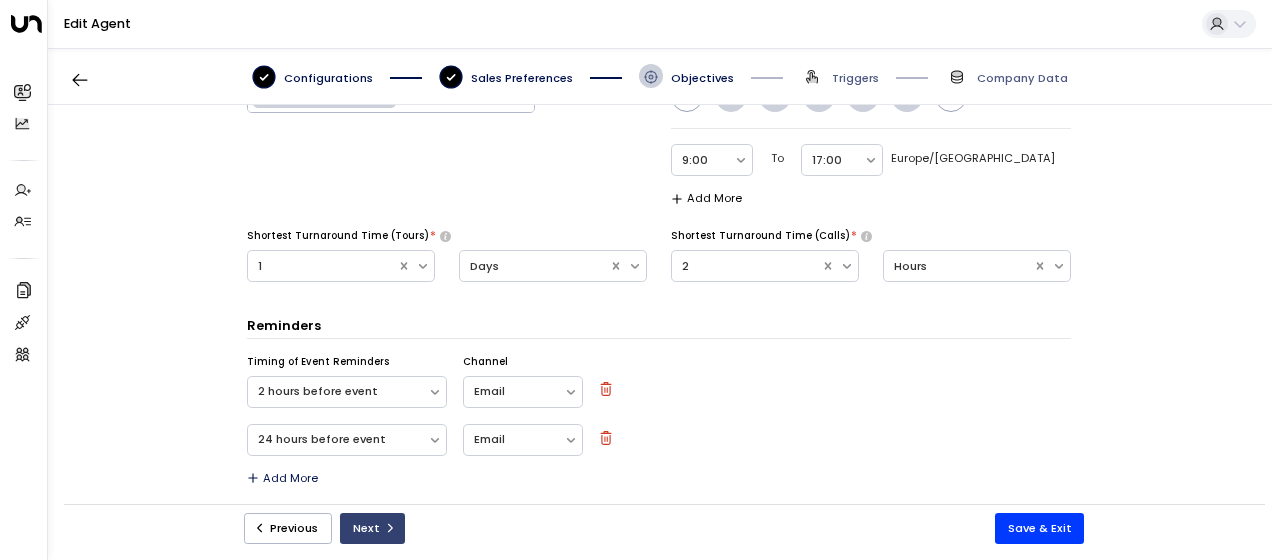 click on "Next" at bounding box center (372, 528) 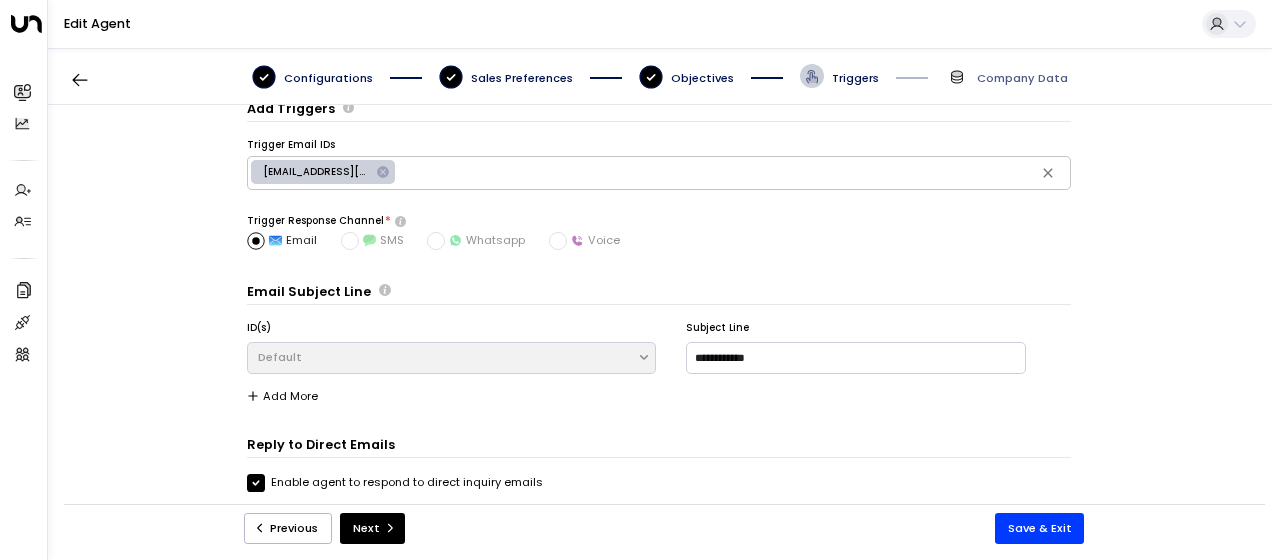 scroll, scrollTop: 24, scrollLeft: 0, axis: vertical 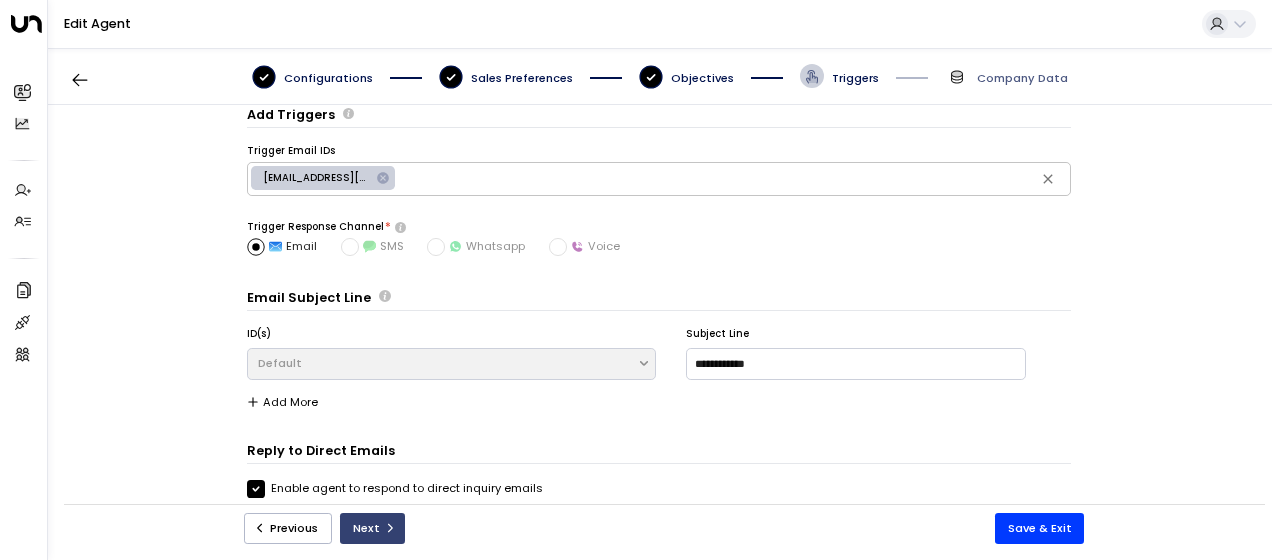 click on "Next" at bounding box center [372, 528] 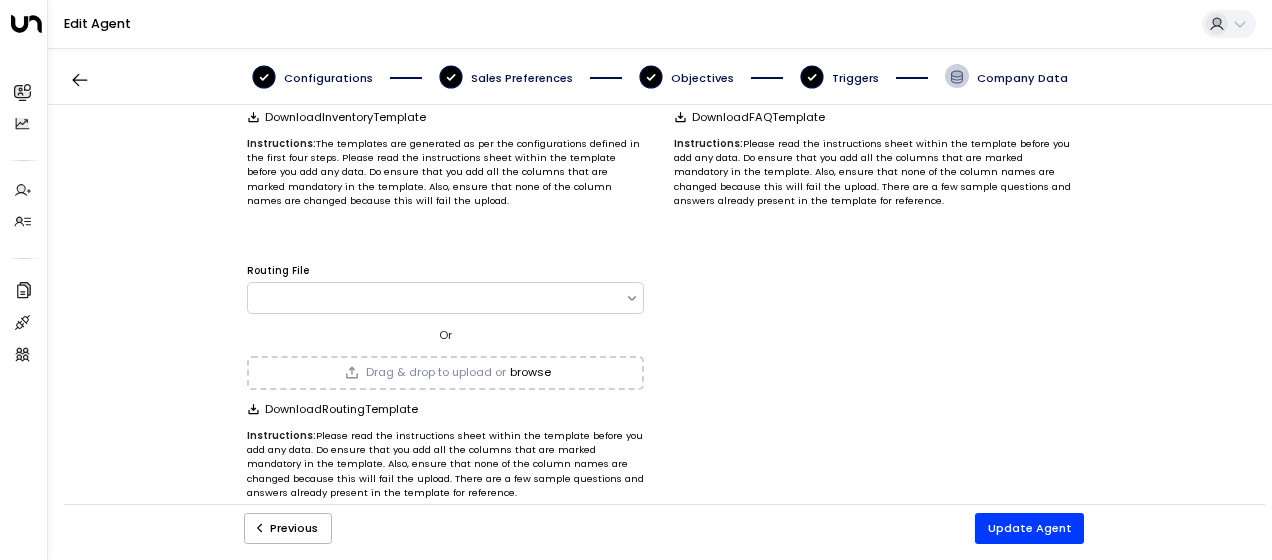 scroll, scrollTop: 215, scrollLeft: 0, axis: vertical 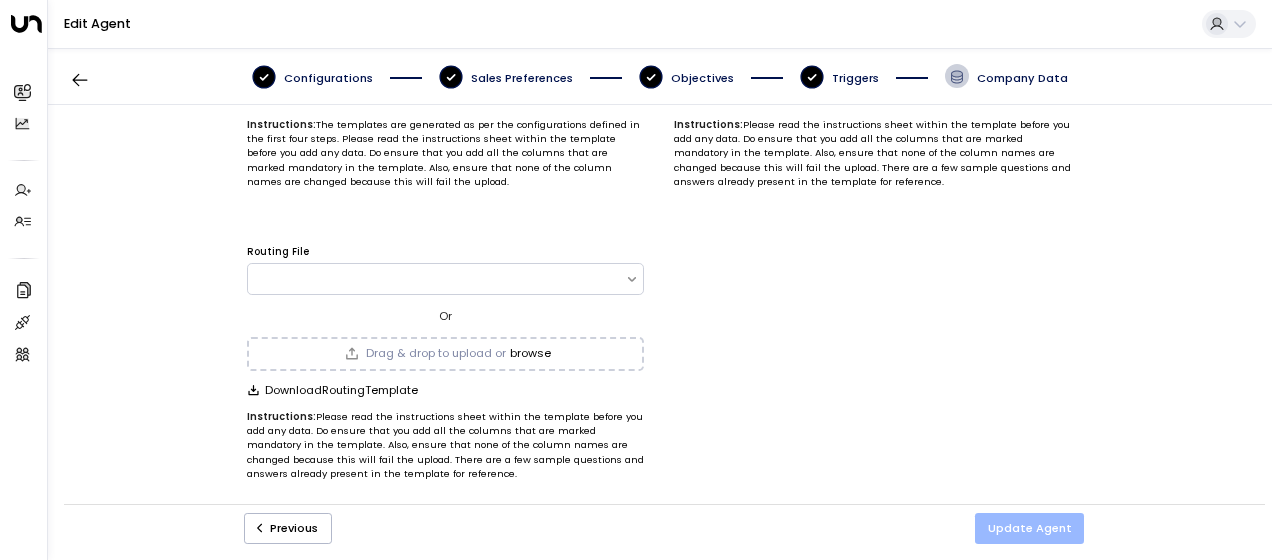 click on "Update Agent" at bounding box center [1030, 528] 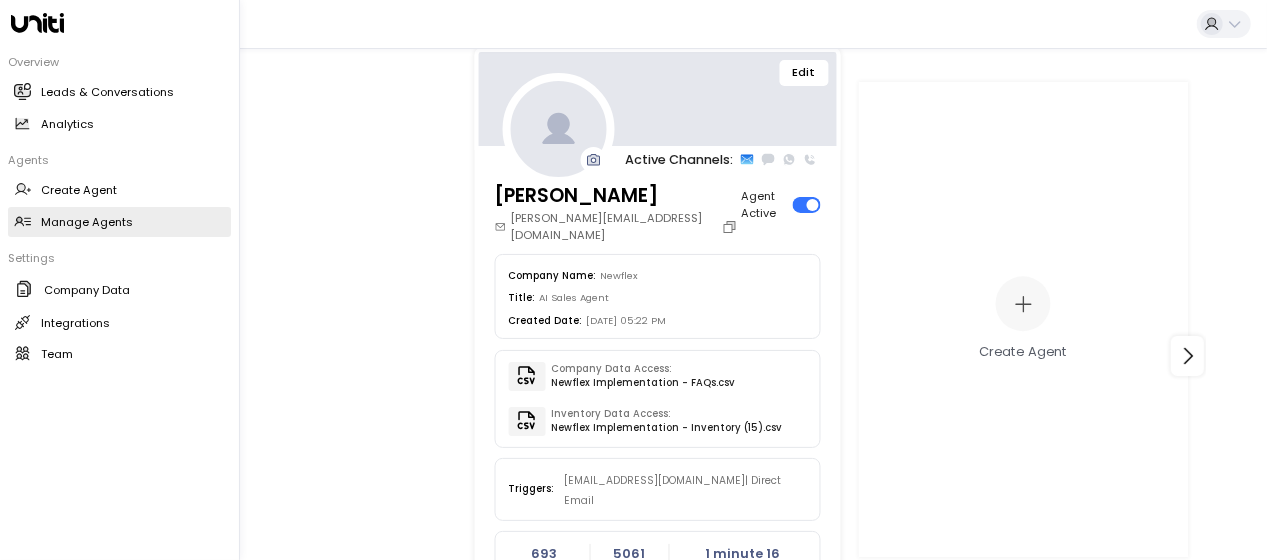 click on "Overview Leads & Conversations Leads & Conversations Analytics Analytics" at bounding box center [119, 96] 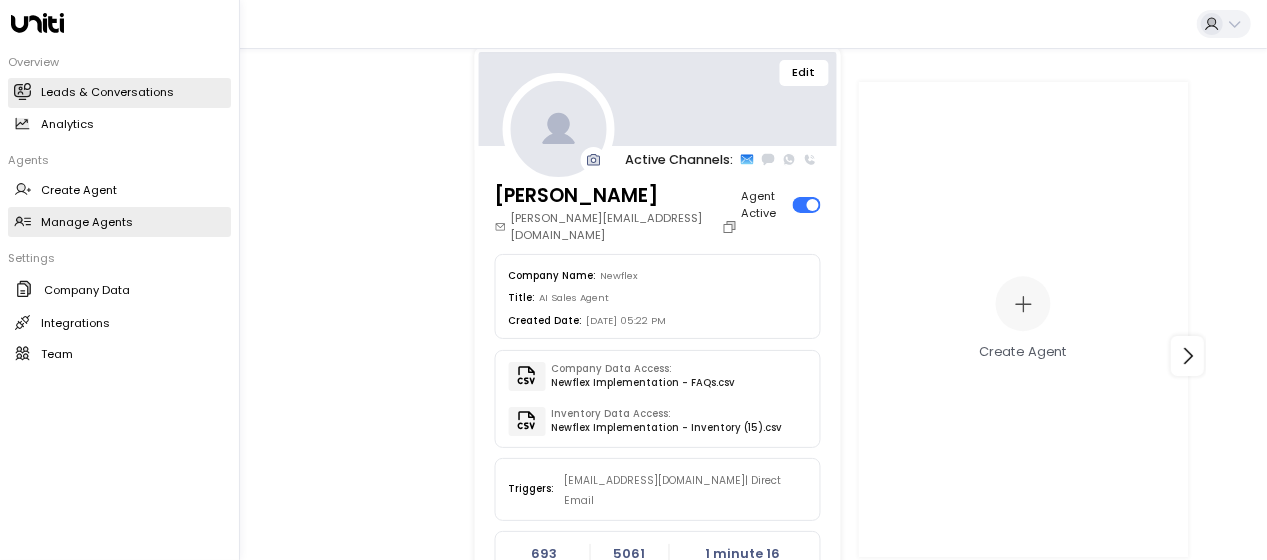 click on "Leads & Conversations" at bounding box center (107, 92) 